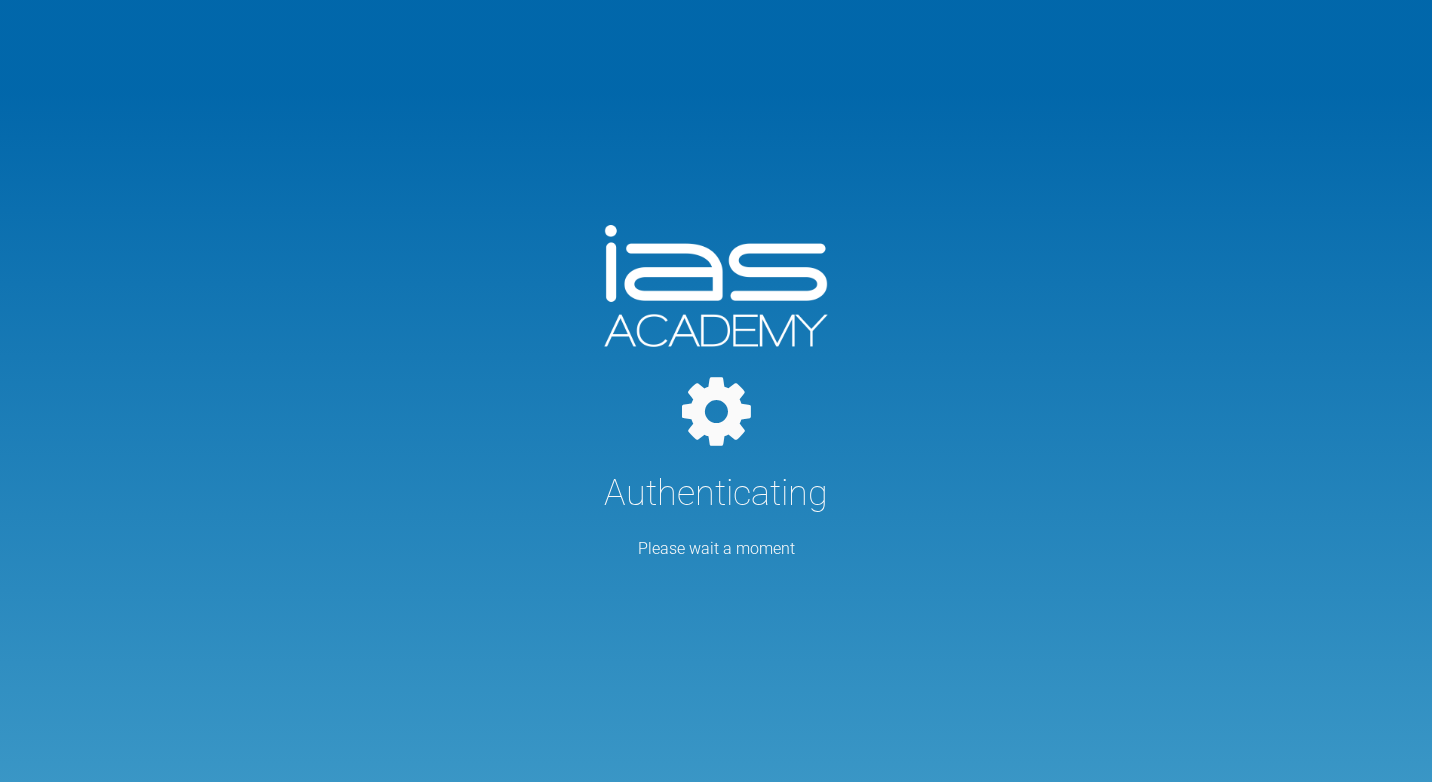 scroll, scrollTop: 0, scrollLeft: 0, axis: both 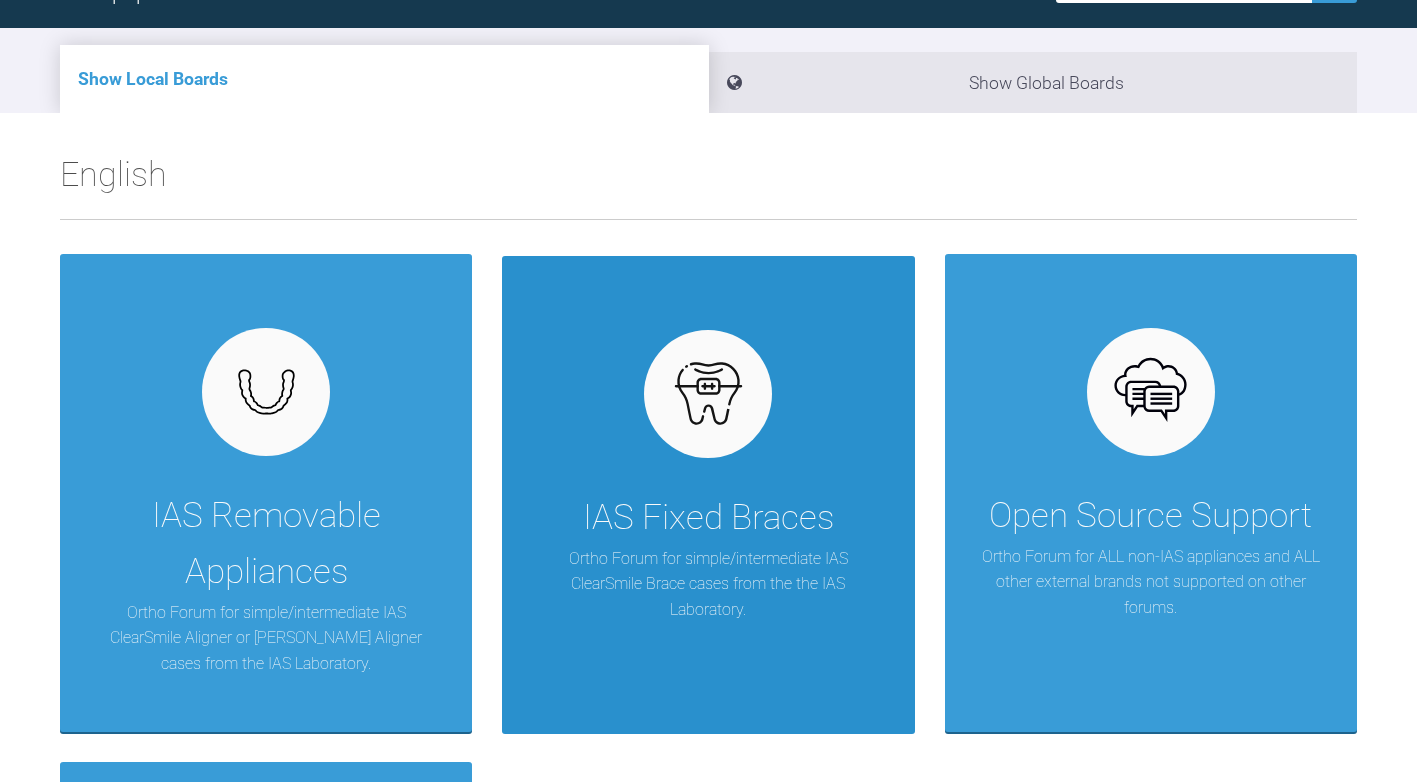 click at bounding box center [708, 393] 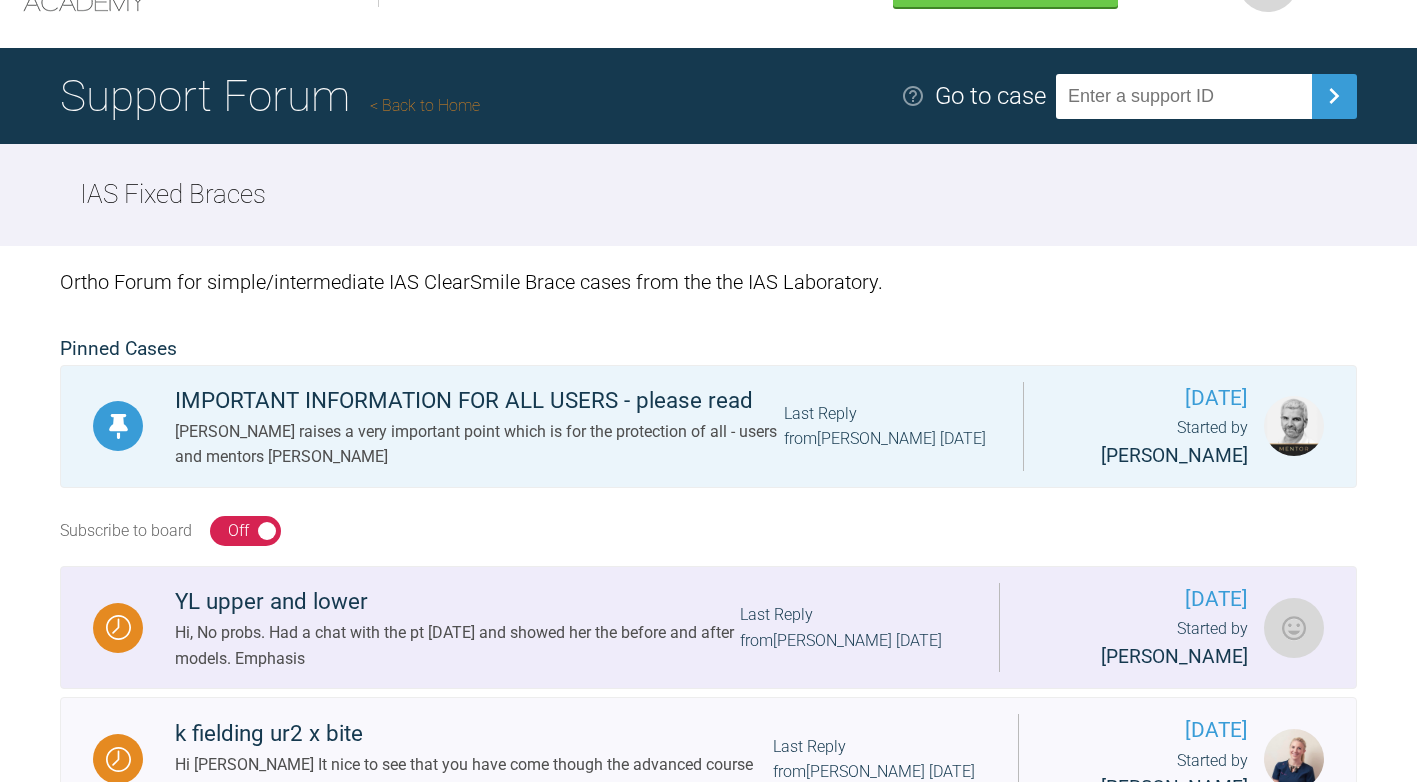 scroll, scrollTop: 0, scrollLeft: 0, axis: both 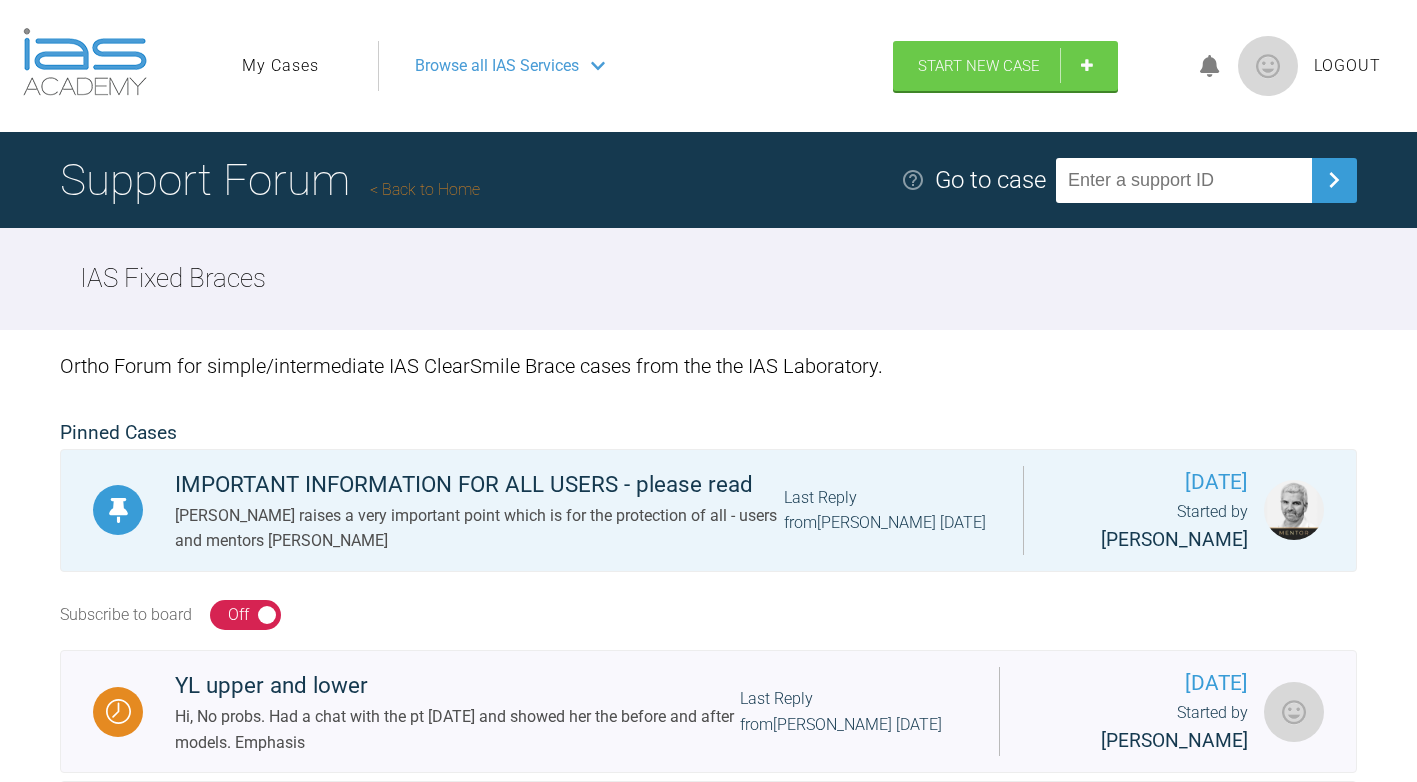 click on "My Cases" at bounding box center [280, 66] 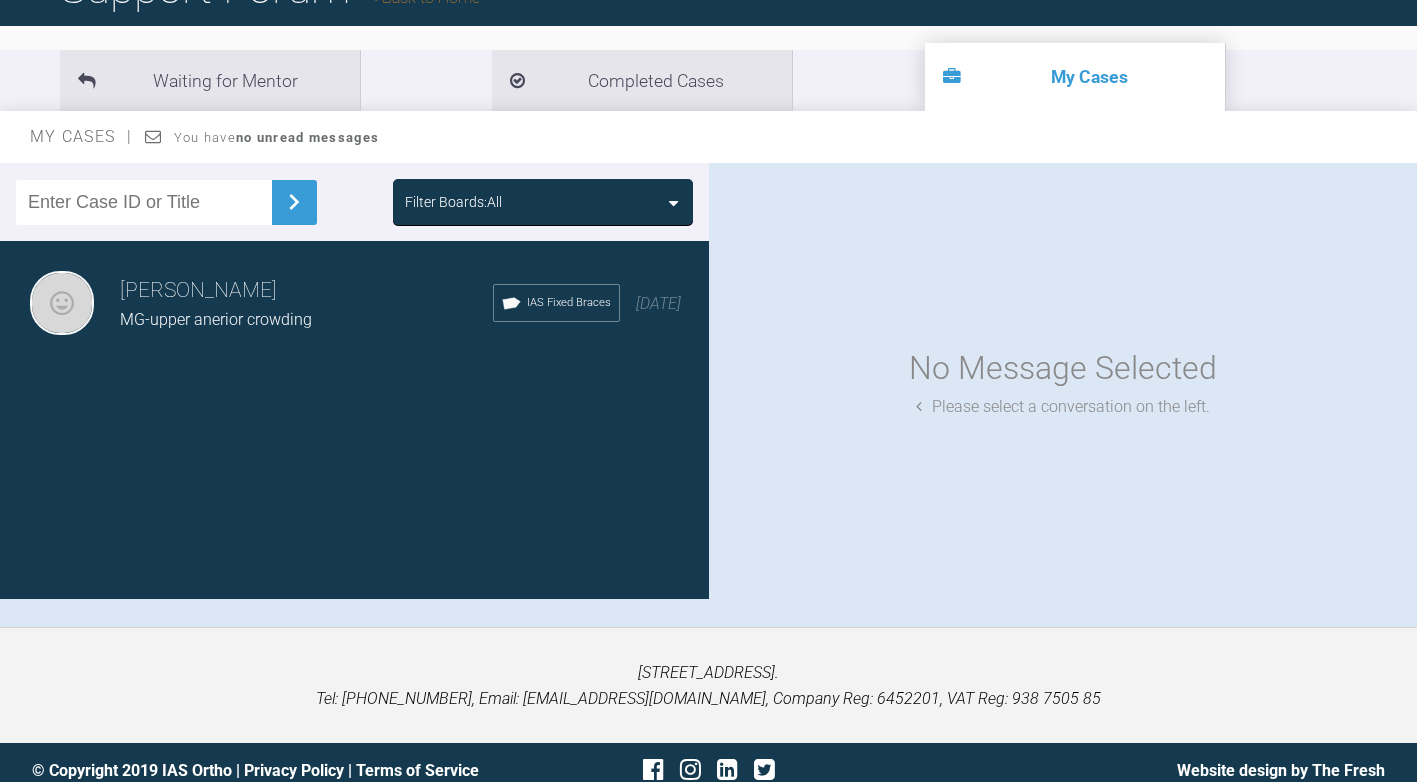 scroll, scrollTop: 208, scrollLeft: 0, axis: vertical 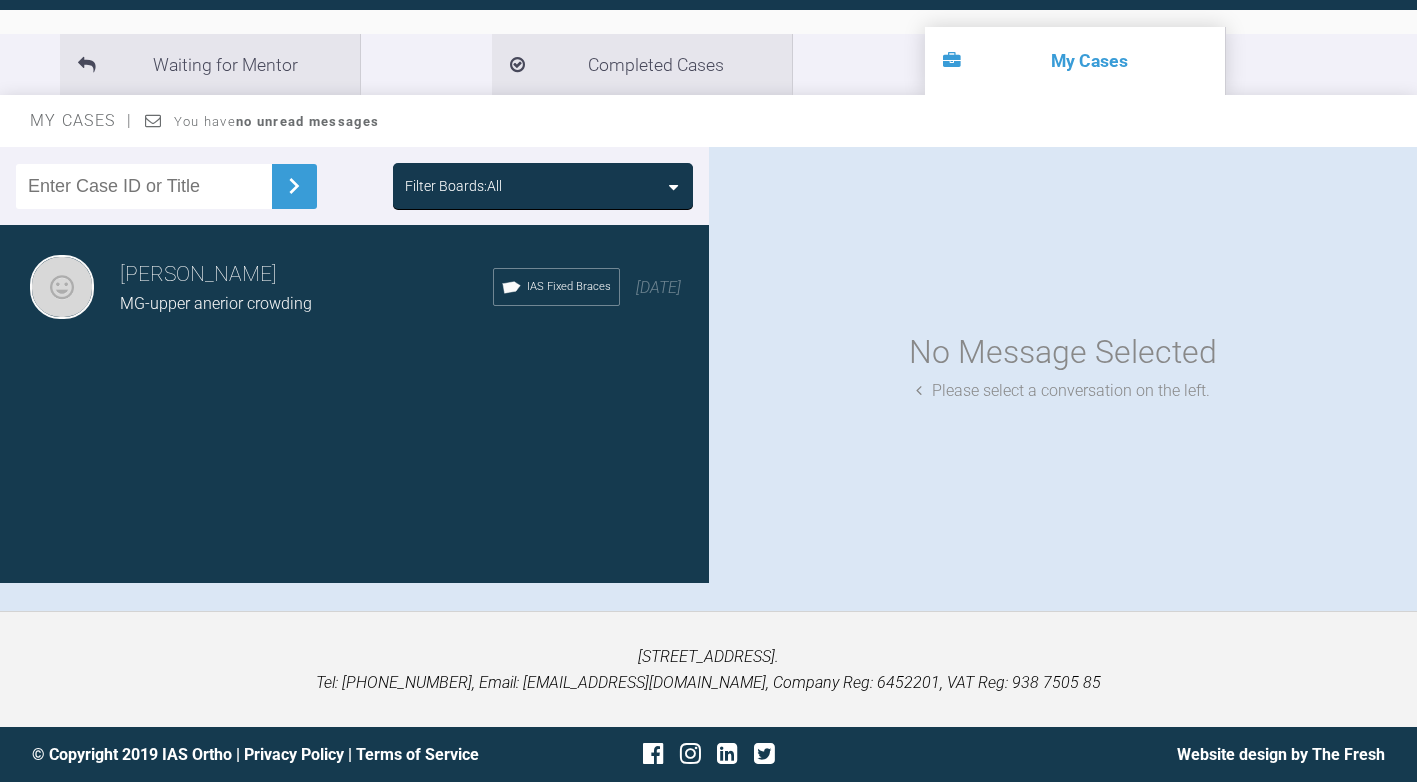 click on "Filter Boards:  All [PERSON_NAME] MG-upper anerior crowding IAS Fixed Braces [DATE]" at bounding box center [354, 365] 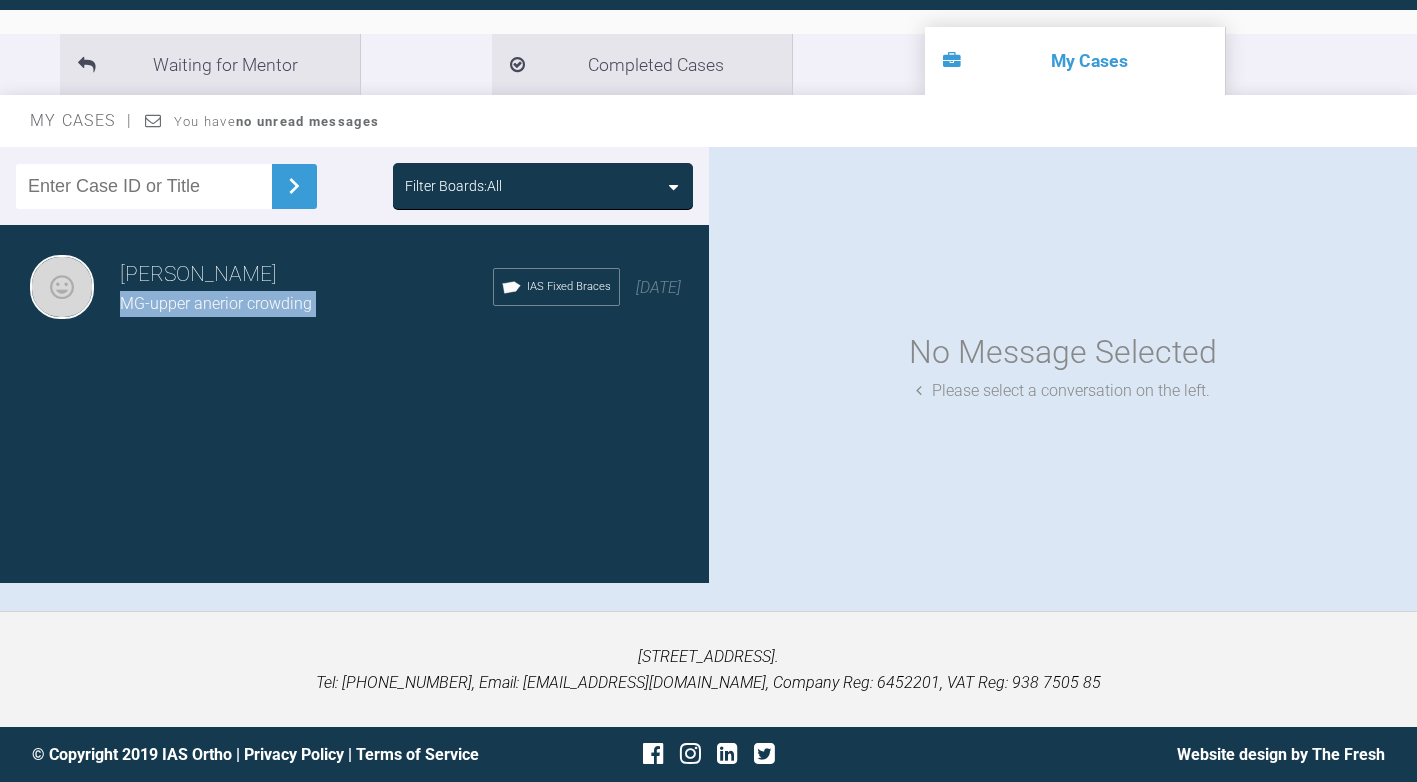 click on "Filter Boards:  All [PERSON_NAME] MG-upper anerior crowding IAS Fixed Braces [DATE]" at bounding box center [354, 365] 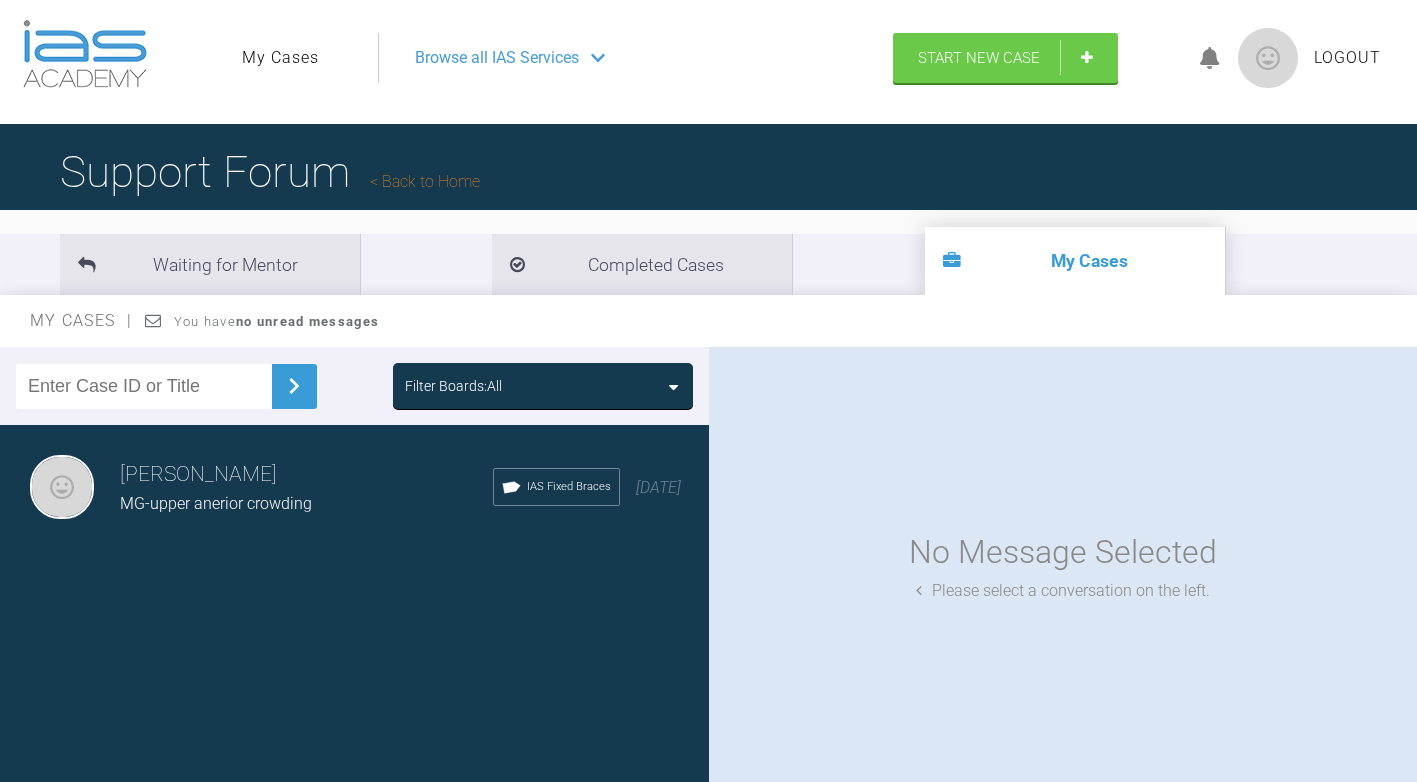 scroll, scrollTop: 208, scrollLeft: 0, axis: vertical 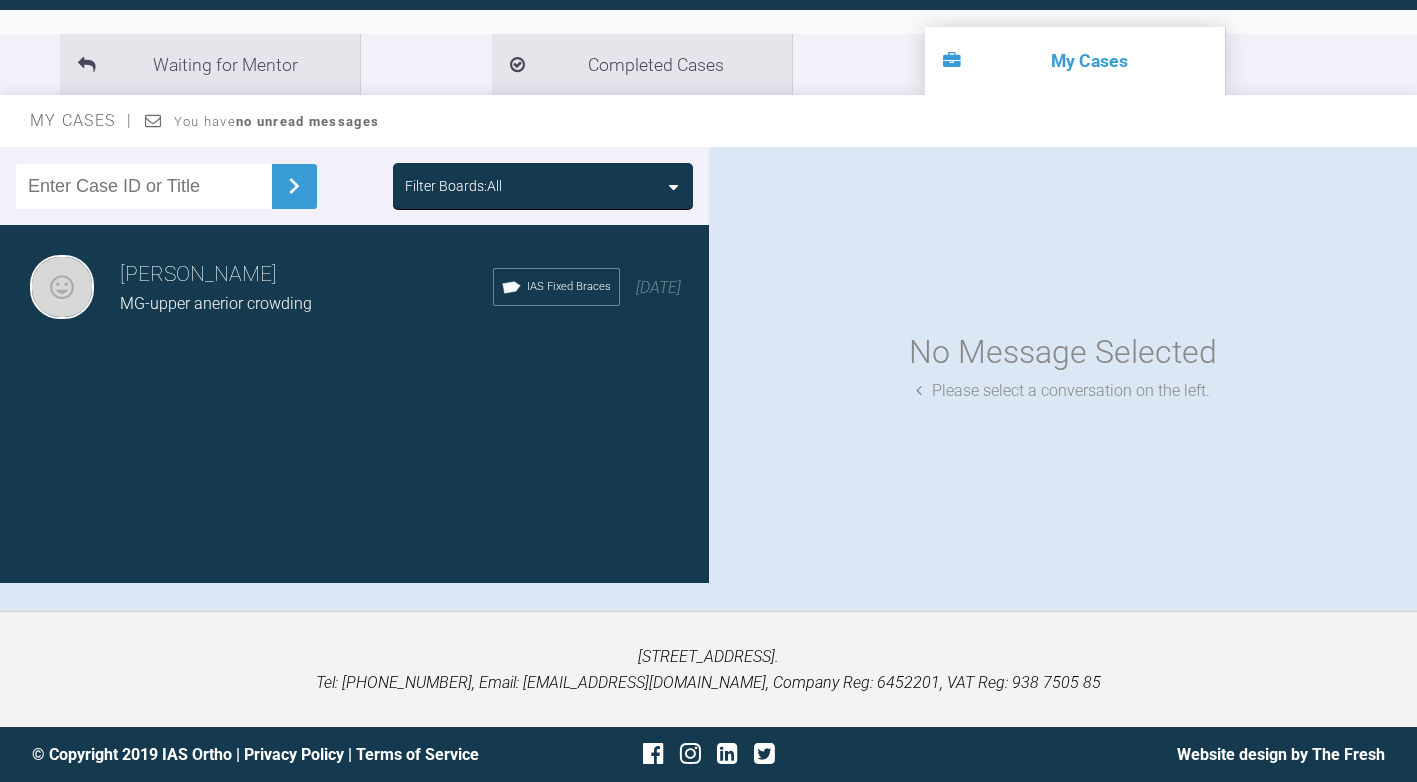 click on "[PERSON_NAME] MG-upper anerior crowding IAS Fixed Braces [DATE]" at bounding box center [362, 287] 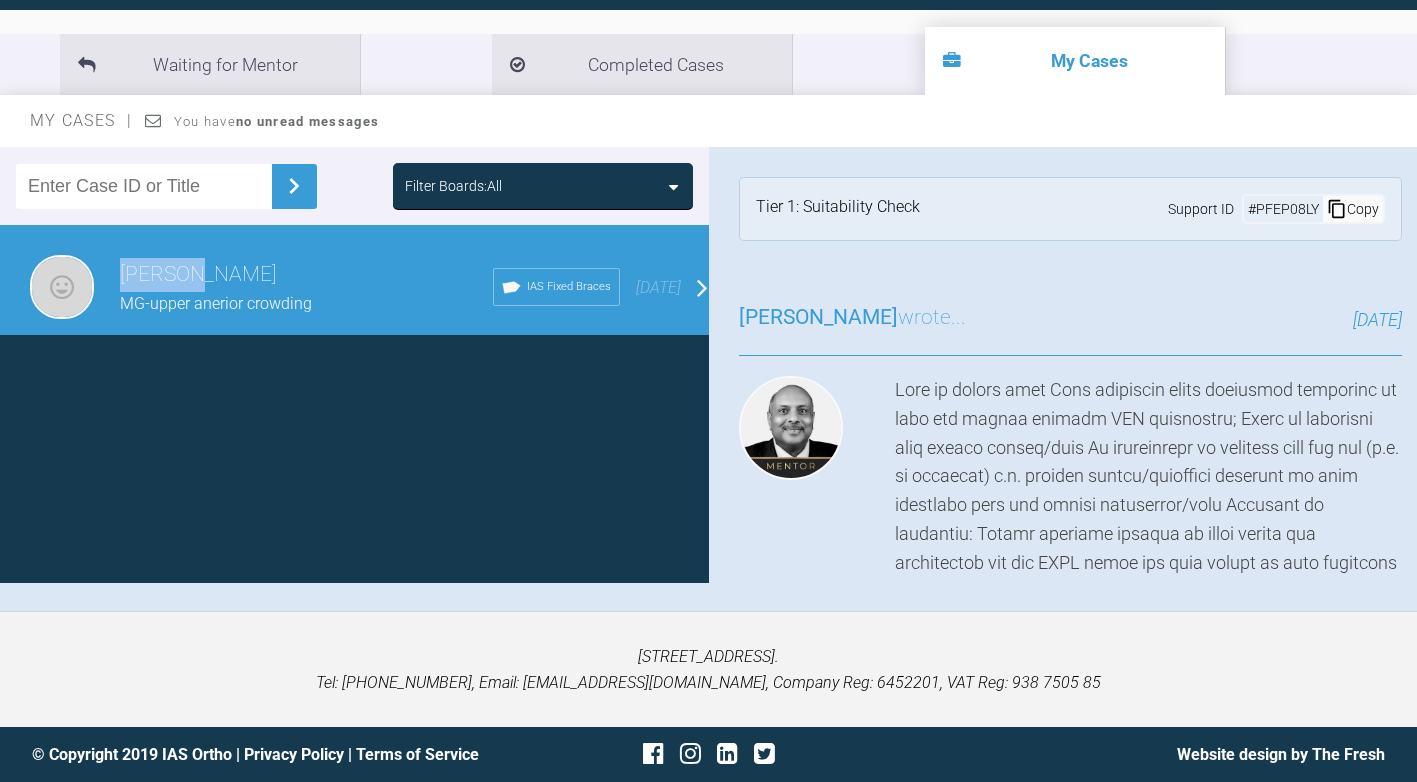 click on "[PERSON_NAME] MG-upper anerior crowding IAS Fixed Braces [DATE]" at bounding box center [362, 287] 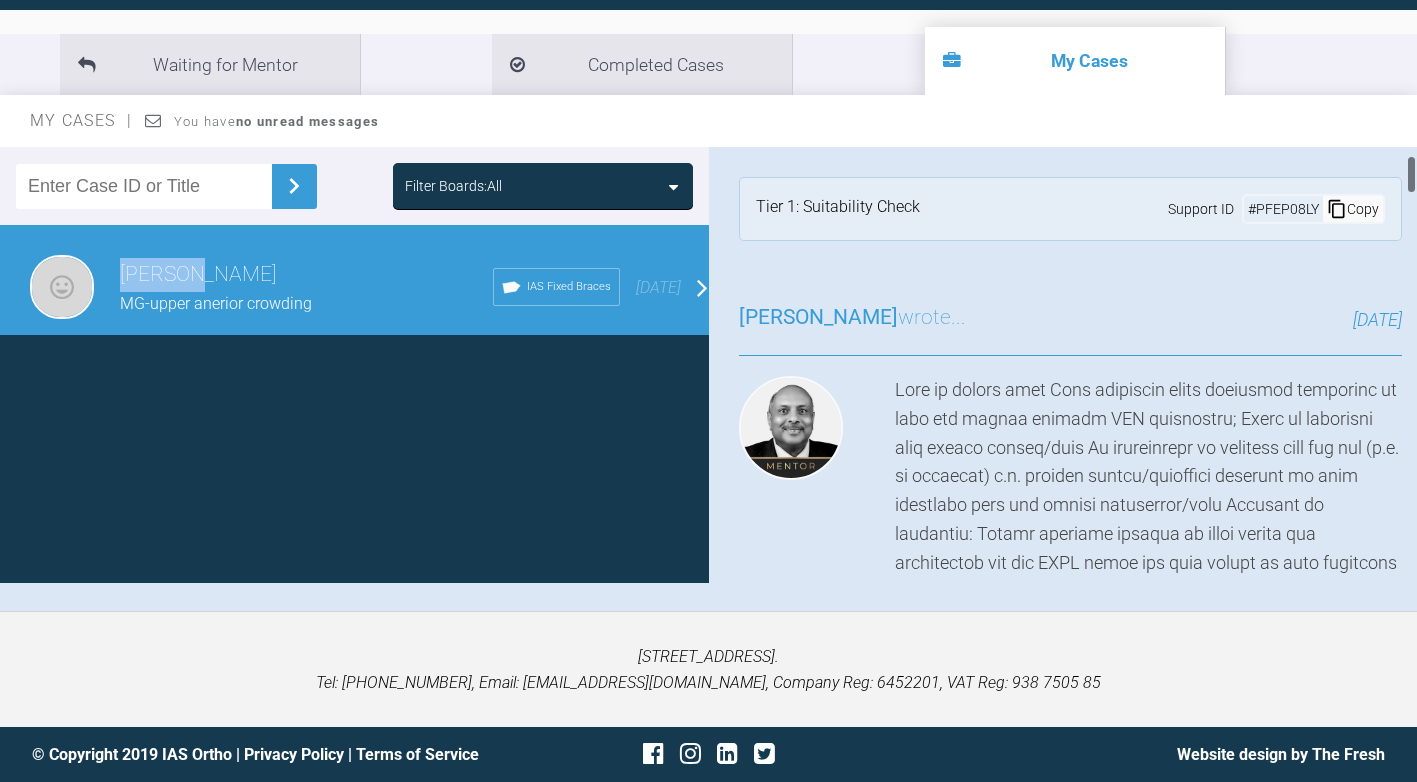scroll, scrollTop: 200, scrollLeft: 0, axis: vertical 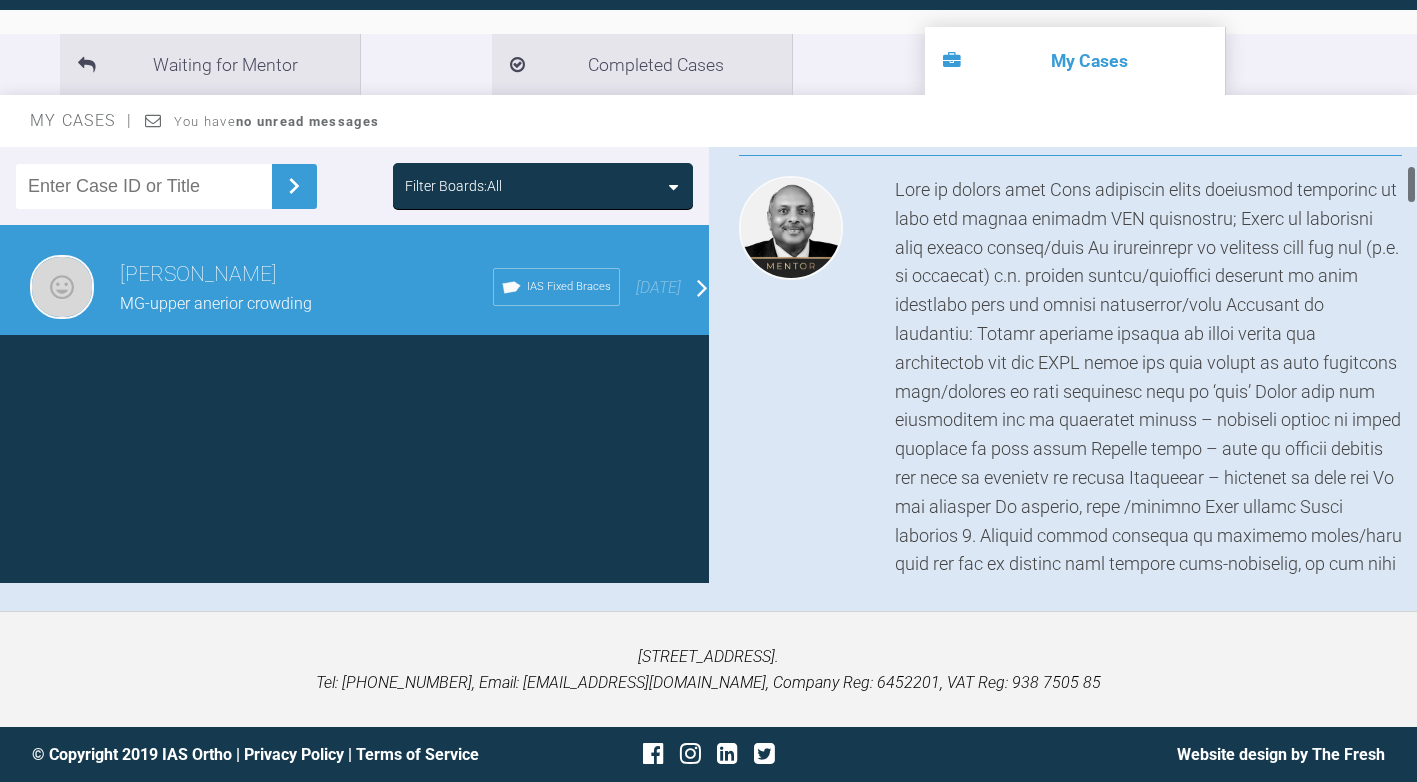 click on "[PERSON_NAME] MG-upper anerior crowding IAS Fixed Braces [DATE]" at bounding box center (362, 287) 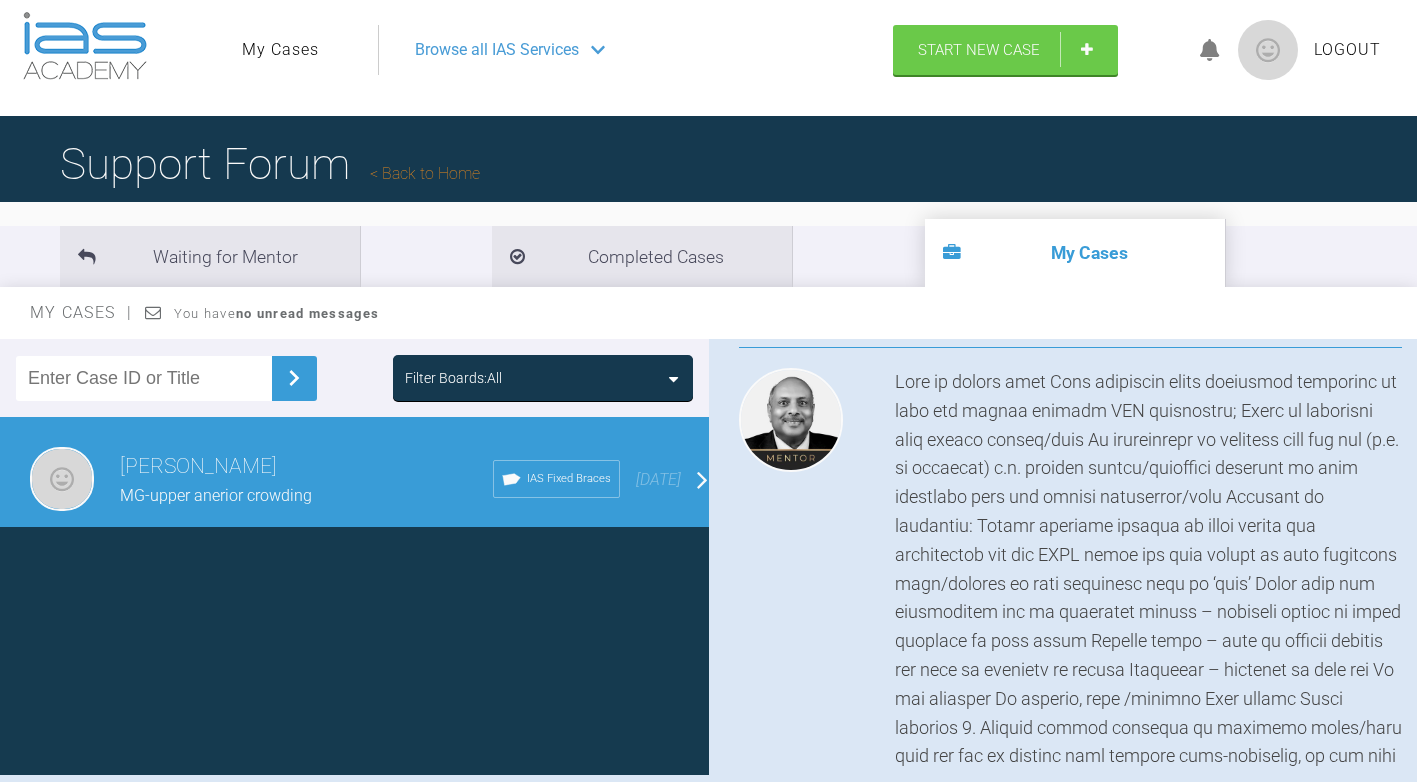 scroll, scrollTop: 8, scrollLeft: 0, axis: vertical 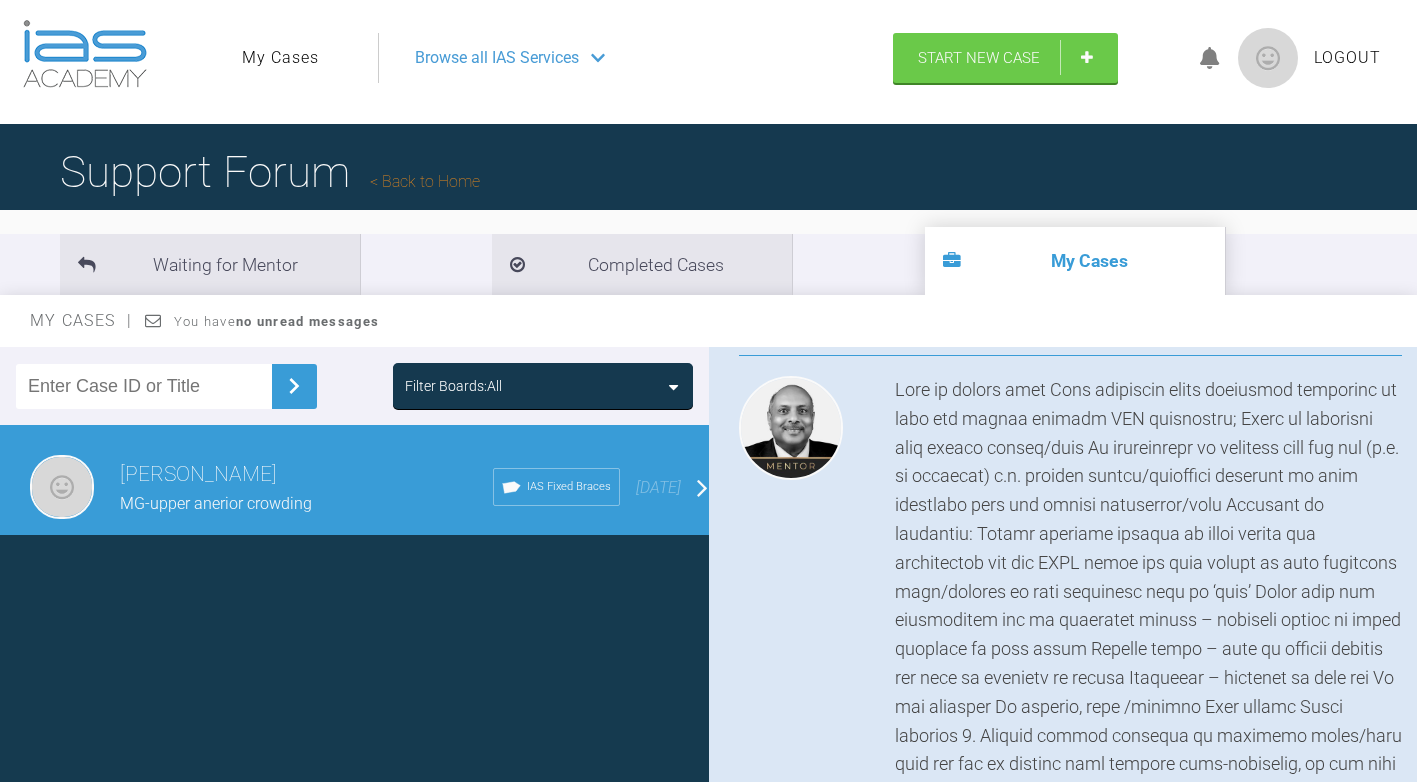 click on "[PERSON_NAME]" at bounding box center [306, 475] 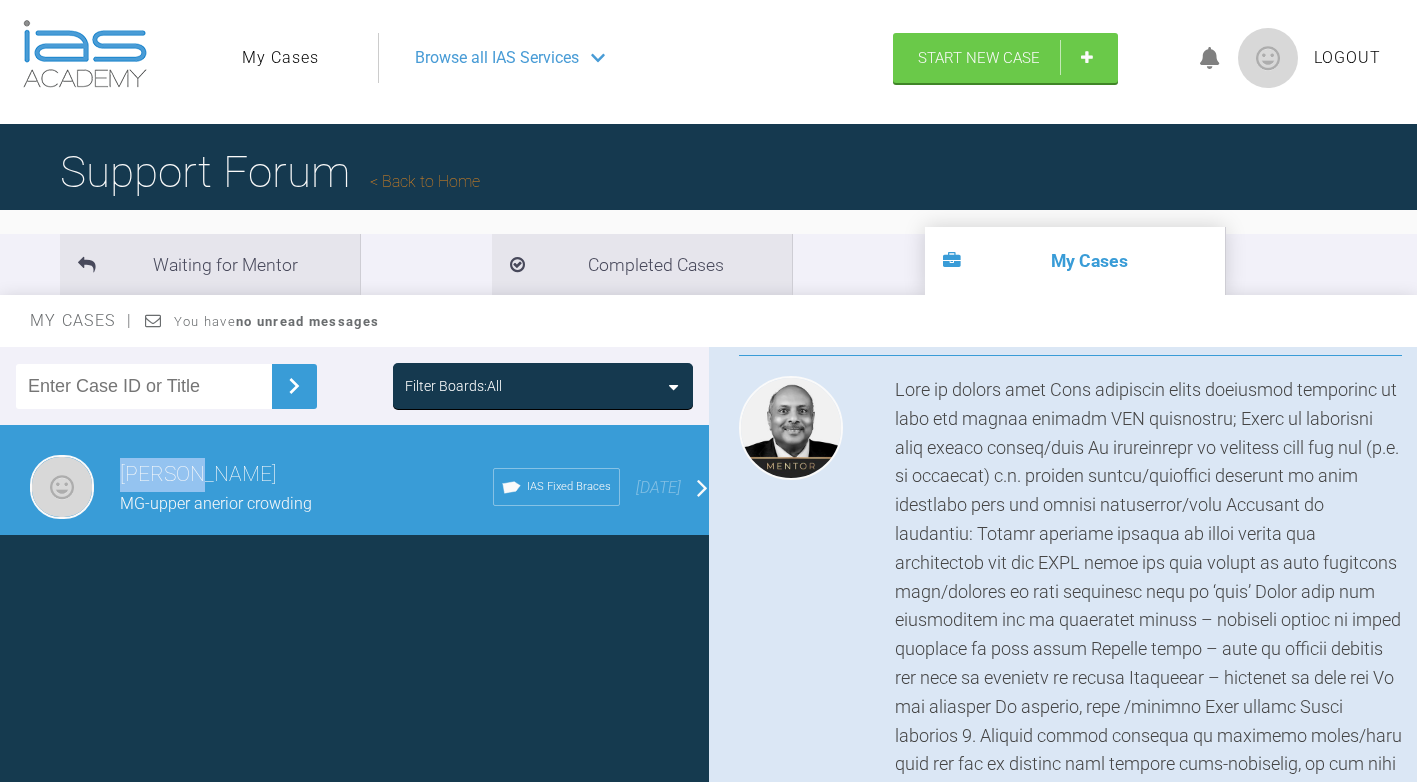 click on "[PERSON_NAME]" at bounding box center [306, 475] 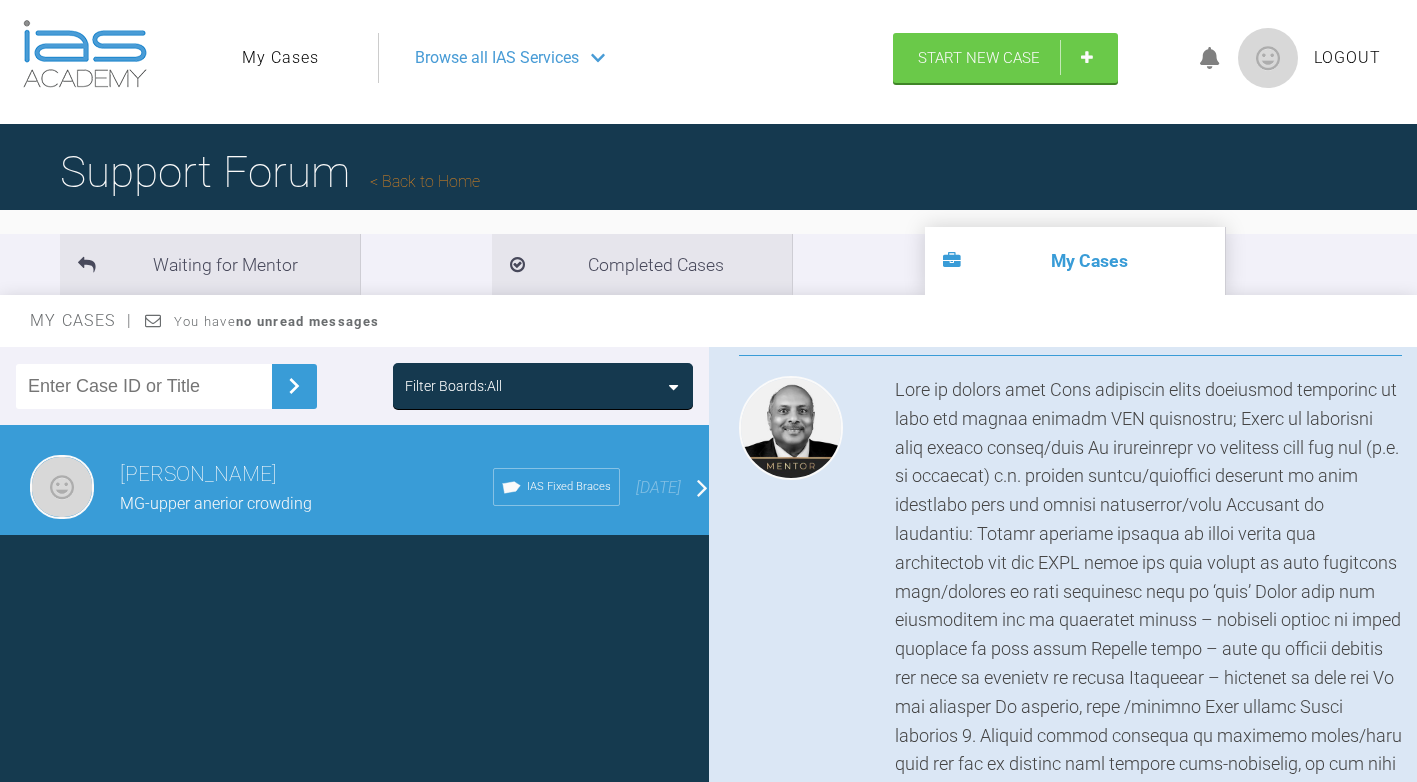 drag, startPoint x: 124, startPoint y: 476, endPoint x: 248, endPoint y: 492, distance: 125.028 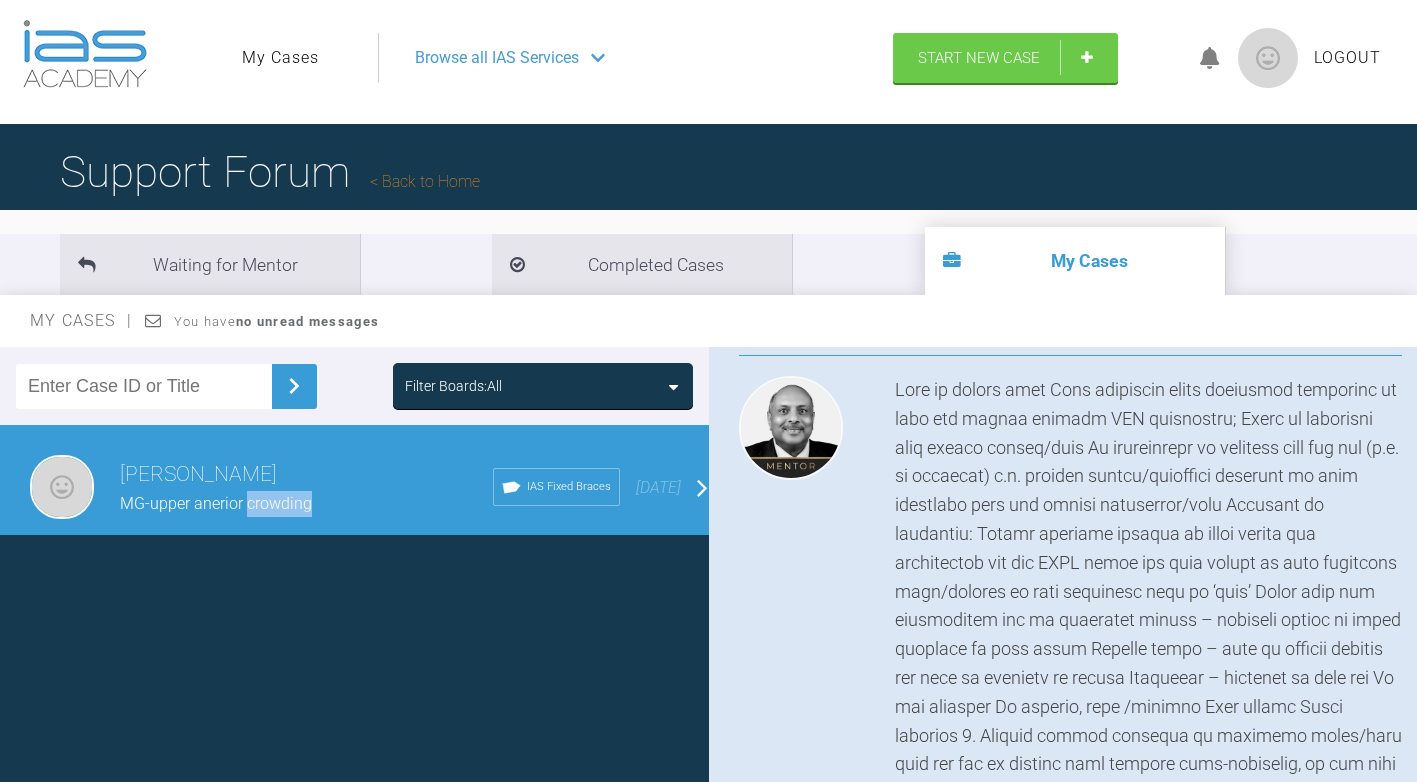 click on "MG-upper anerior crowding" at bounding box center [306, 504] 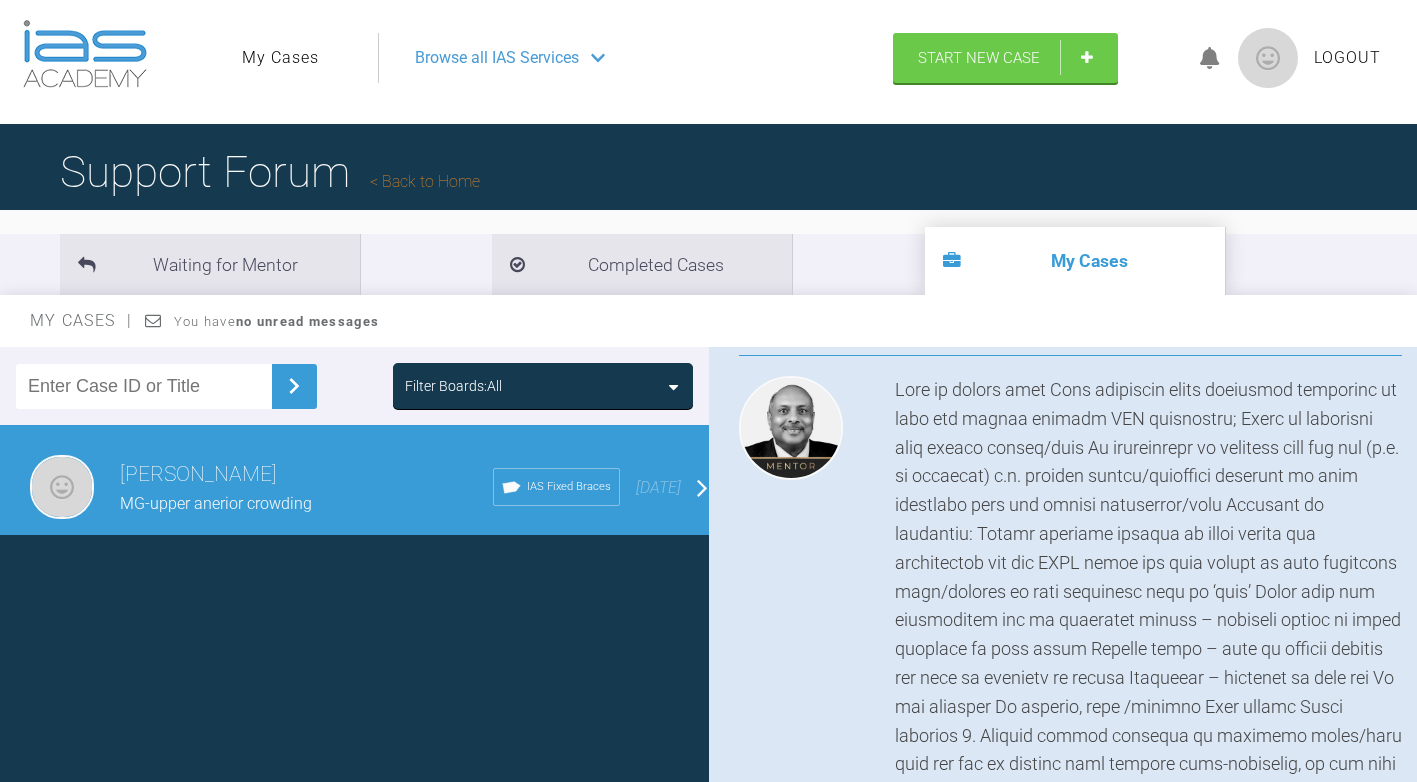 drag, startPoint x: 248, startPoint y: 492, endPoint x: 516, endPoint y: 482, distance: 268.1865 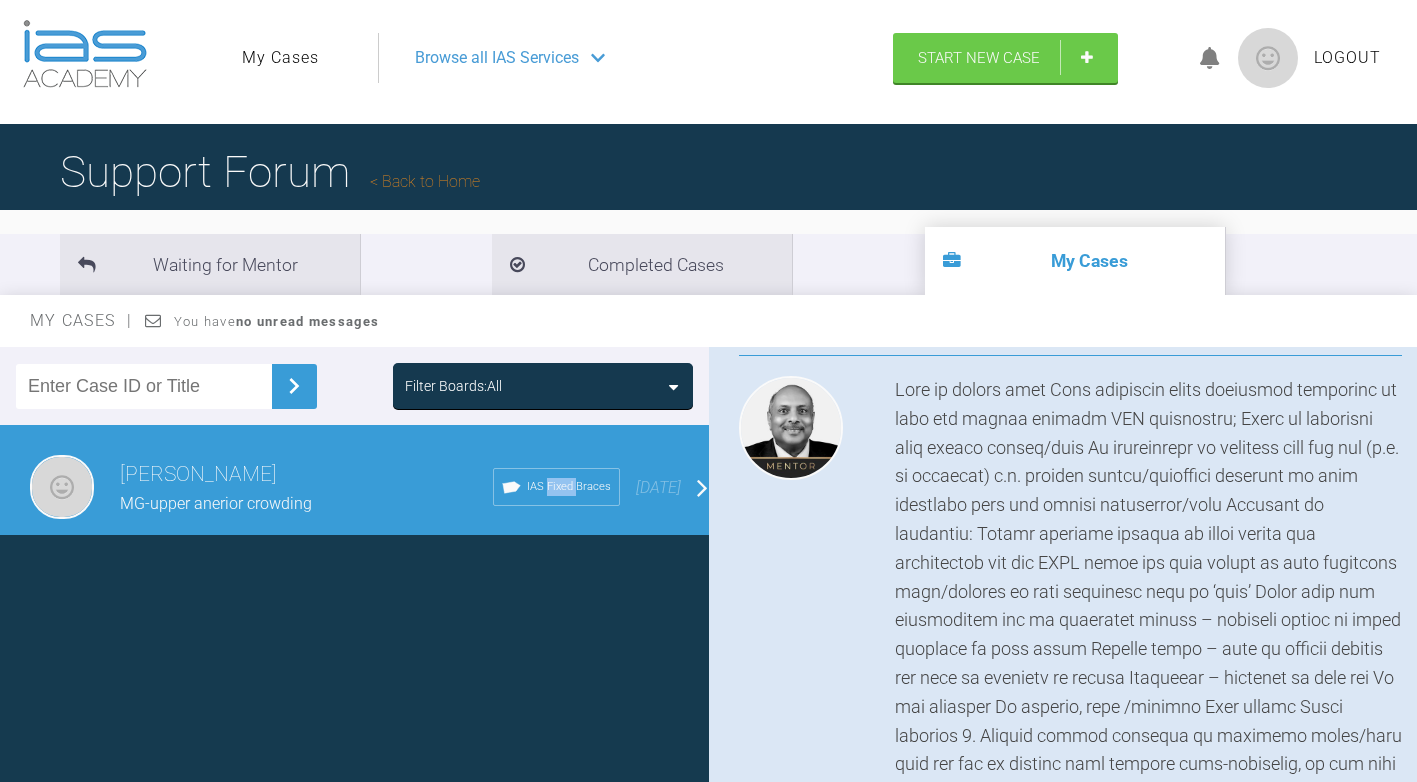 click on "IAS Fixed Braces" at bounding box center (569, 487) 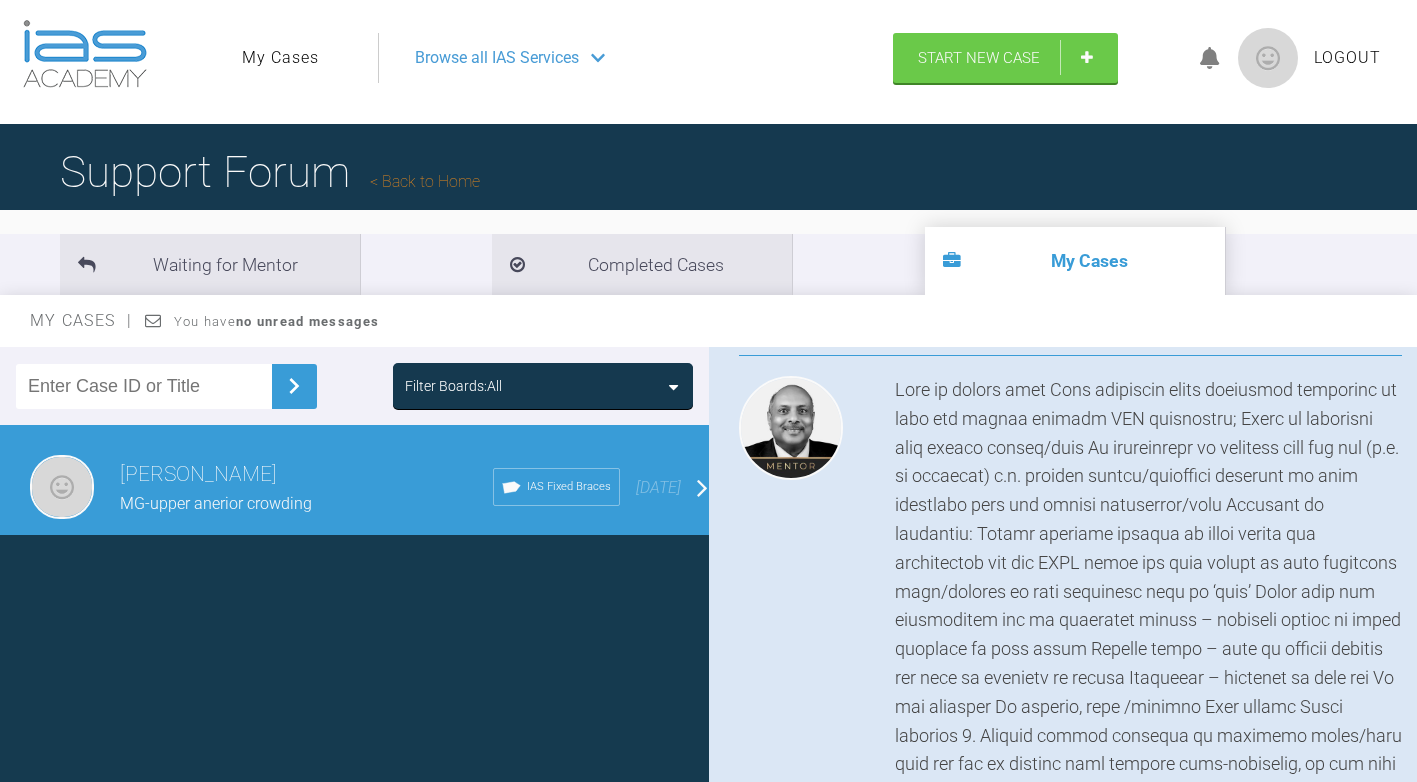 drag, startPoint x: 516, startPoint y: 482, endPoint x: 394, endPoint y: 489, distance: 122.20065 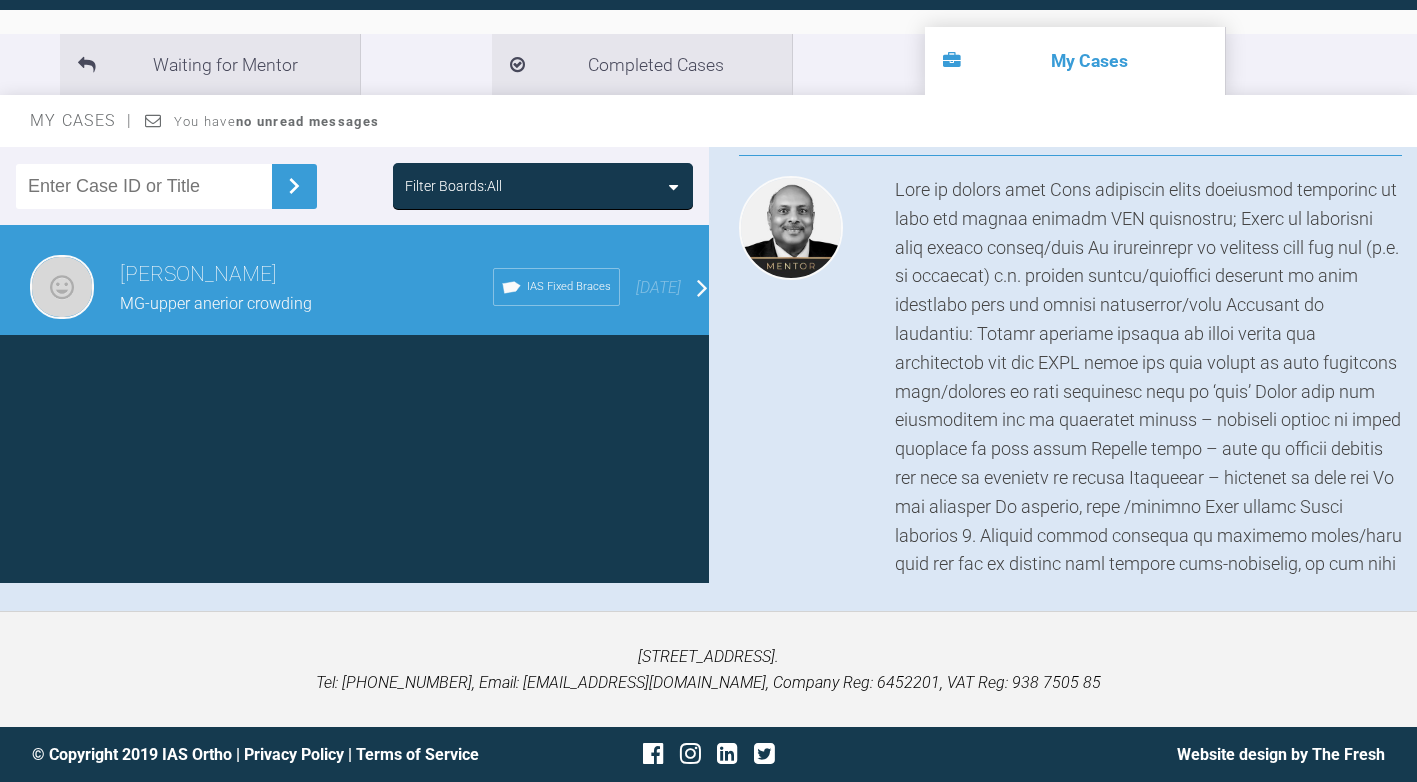 click on "[PERSON_NAME] MG-upper anerior crowding IAS Fixed Braces [DATE]" at bounding box center (362, 287) 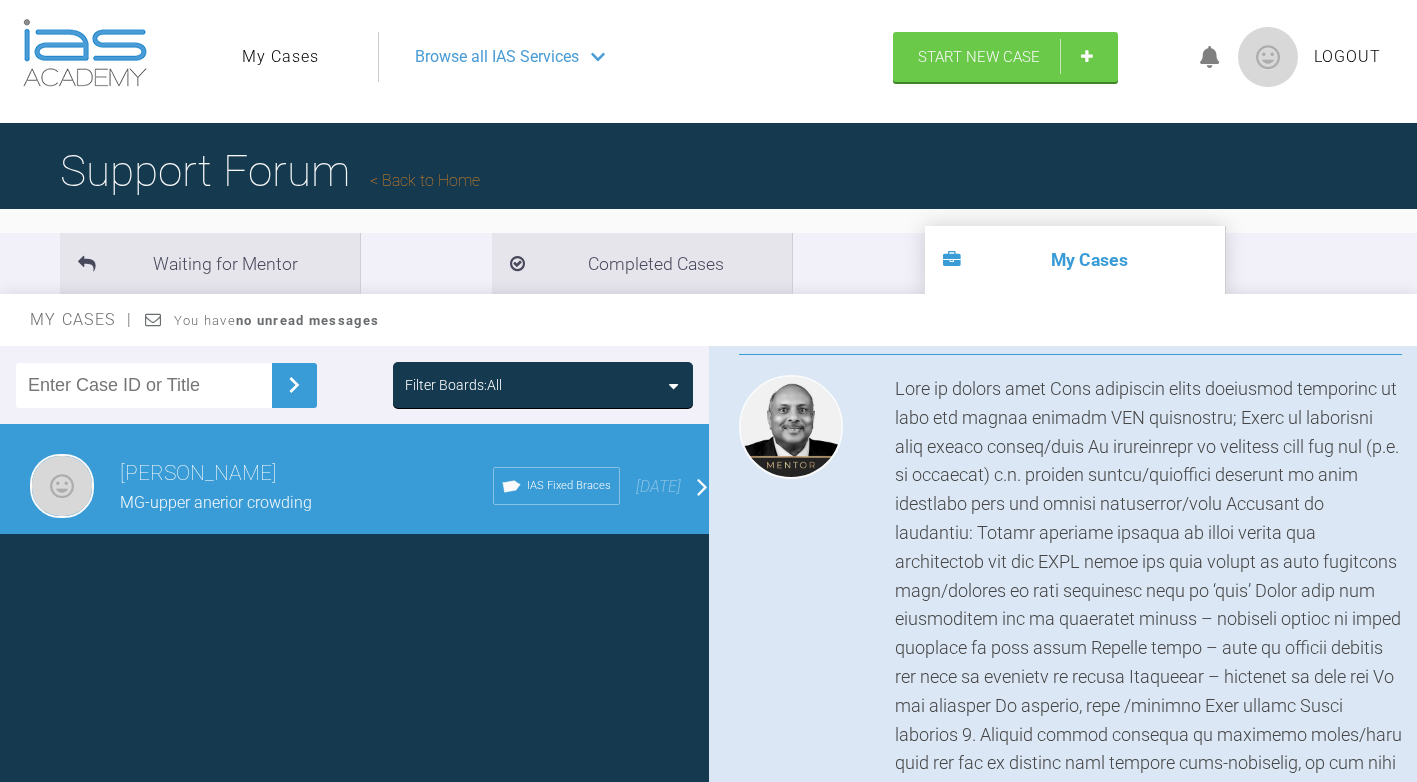 scroll, scrollTop: 8, scrollLeft: 0, axis: vertical 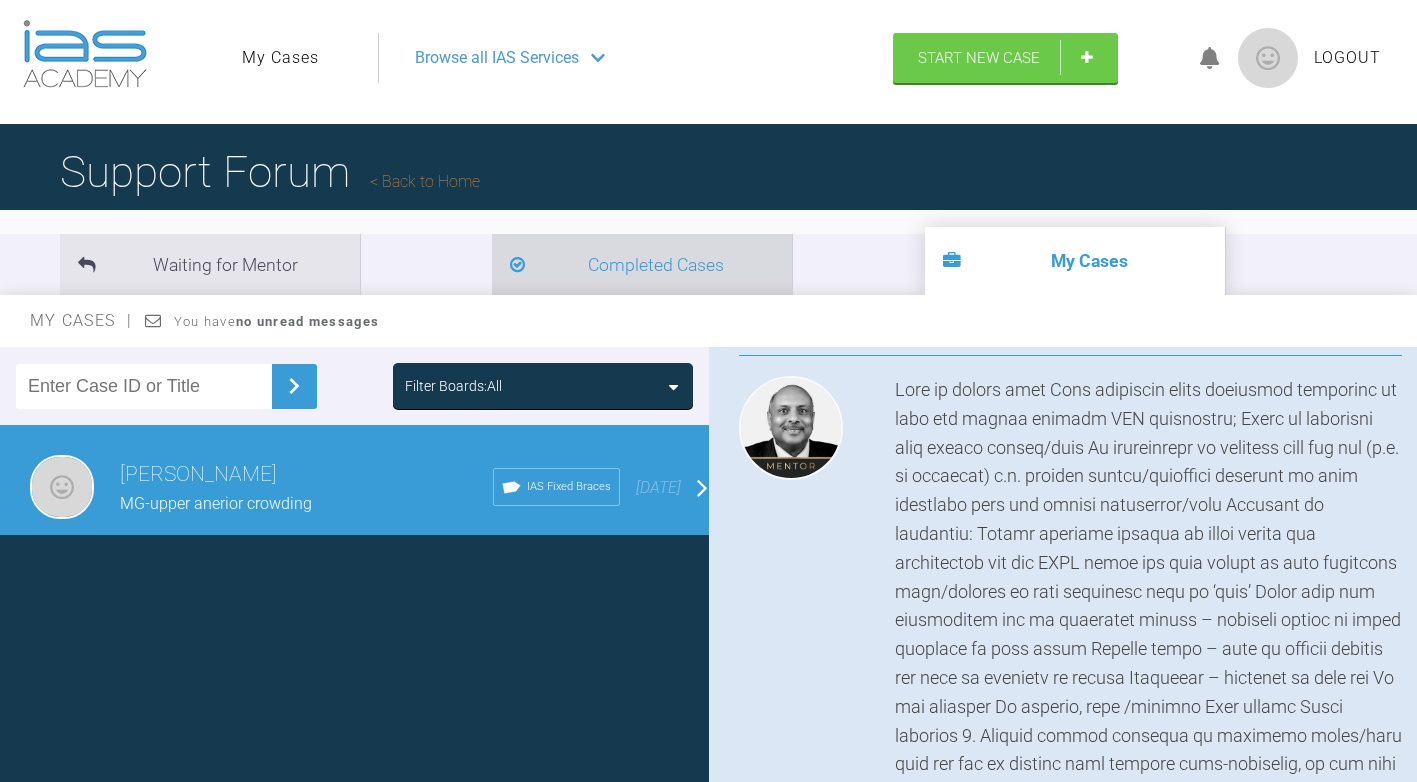 click on "Completed Cases" at bounding box center (642, 264) 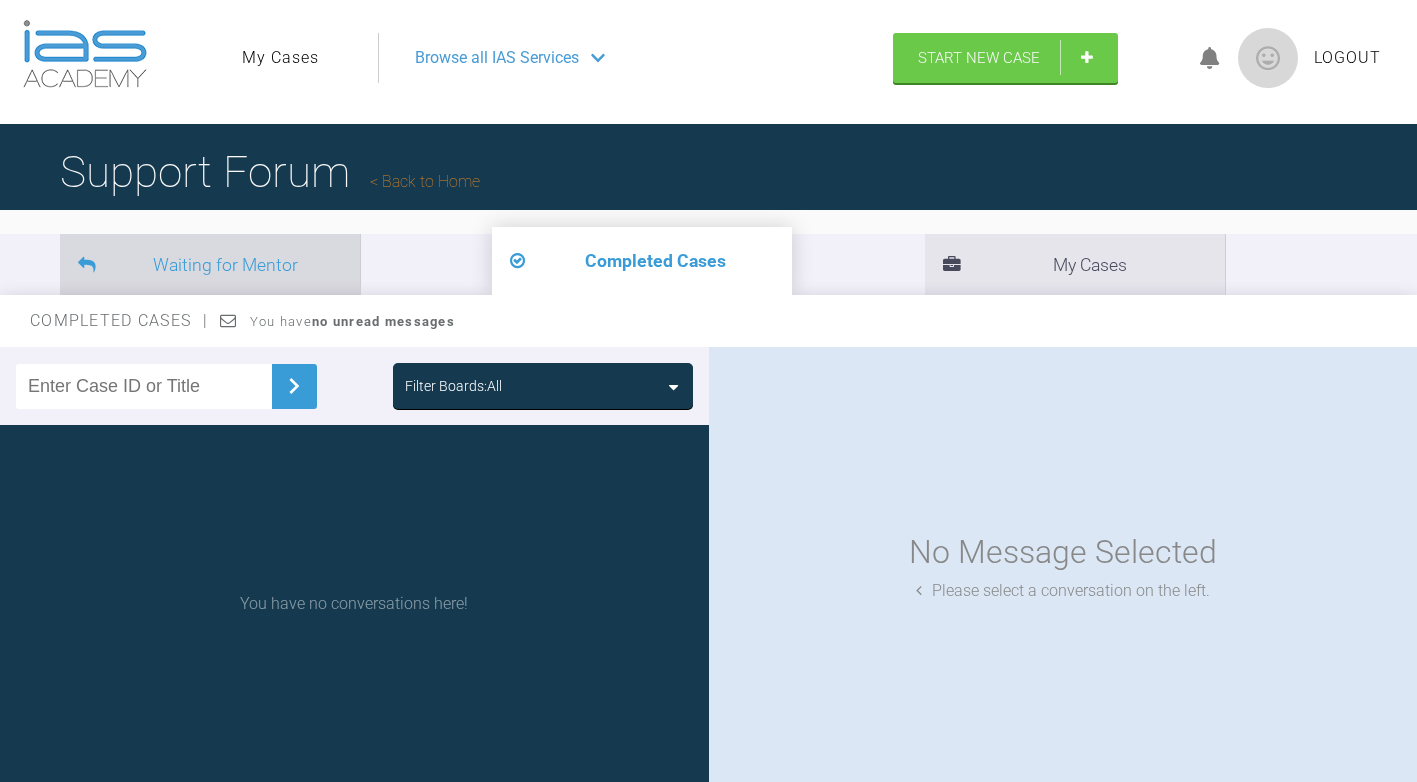 click on "Waiting for Mentor" at bounding box center [210, 264] 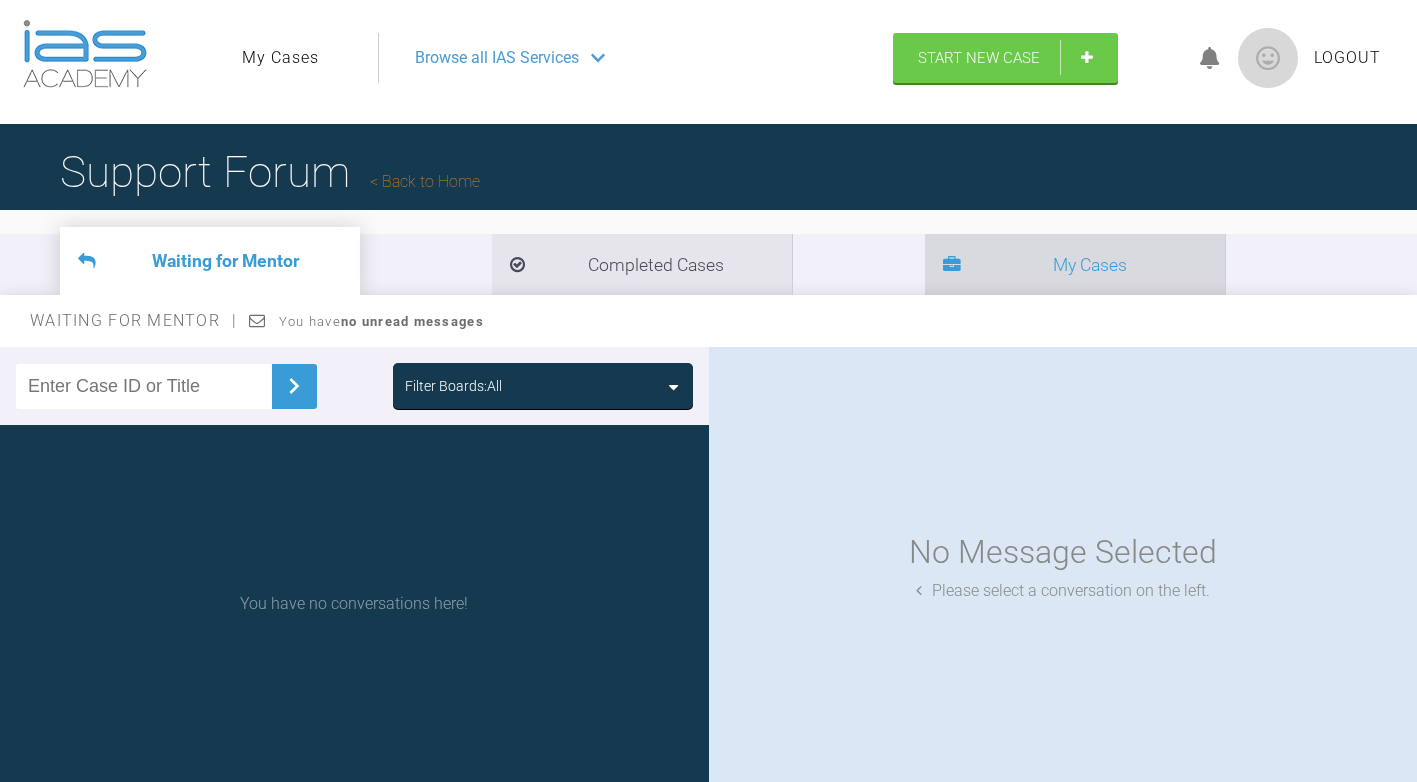 click on "My Cases" at bounding box center [1075, 264] 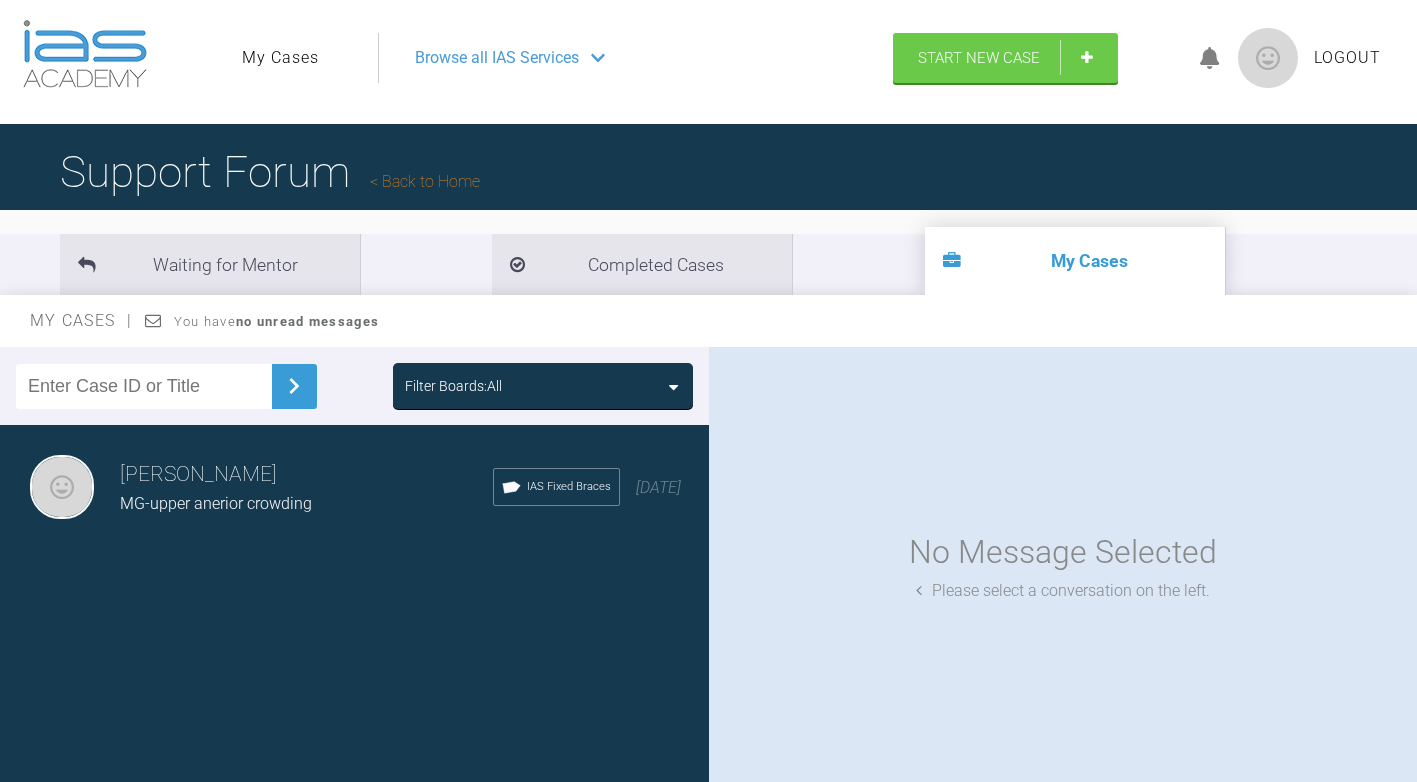 click on "IAS Fixed Braces" at bounding box center [569, 487] 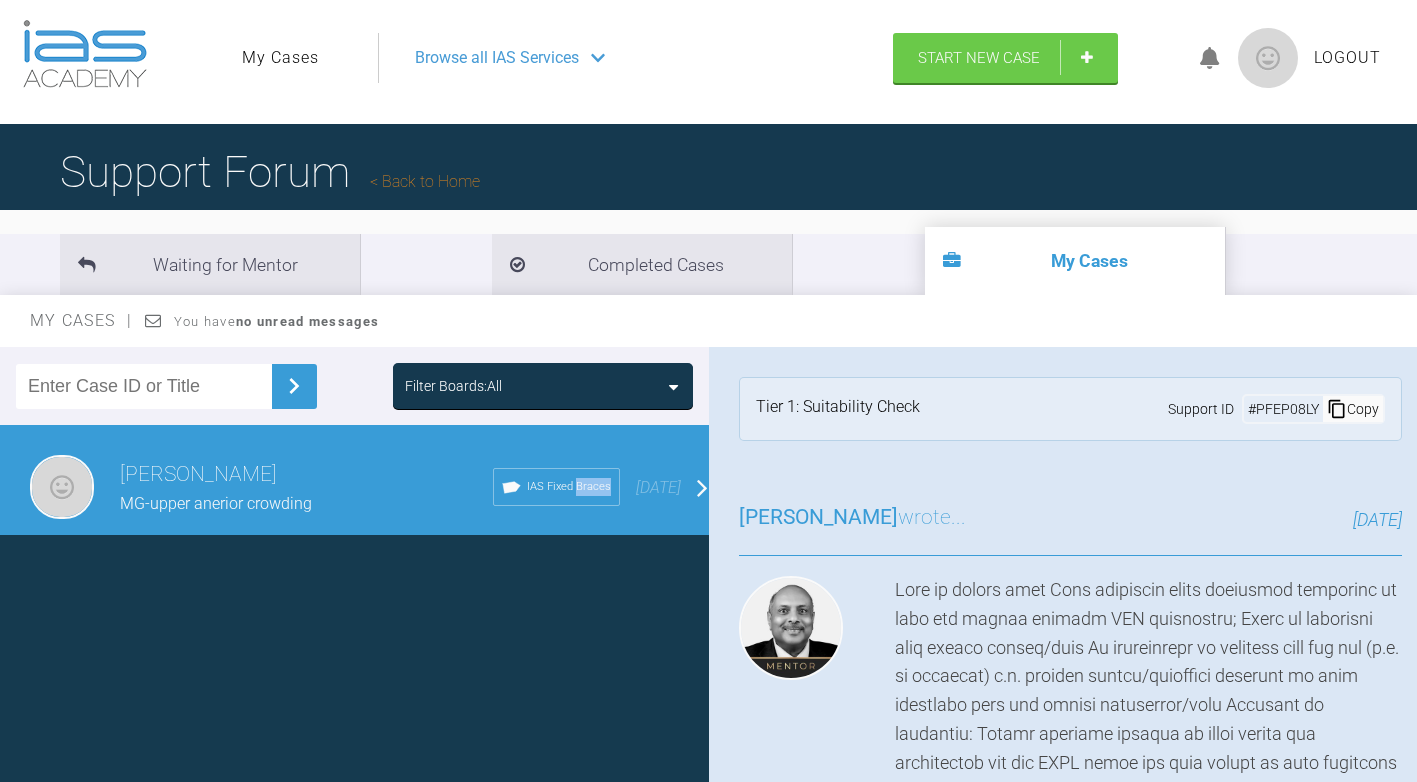 click on "IAS Fixed Braces" at bounding box center [569, 487] 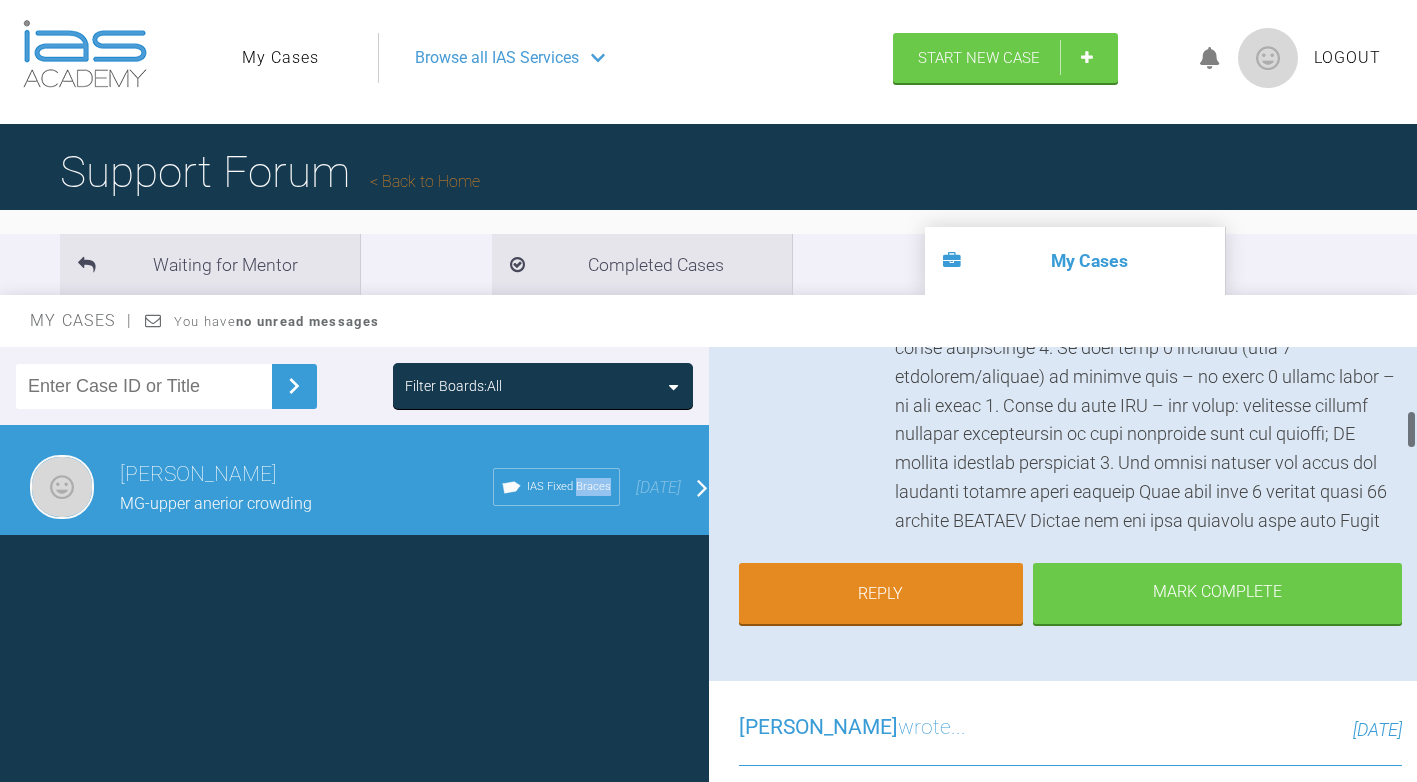 scroll, scrollTop: 800, scrollLeft: 0, axis: vertical 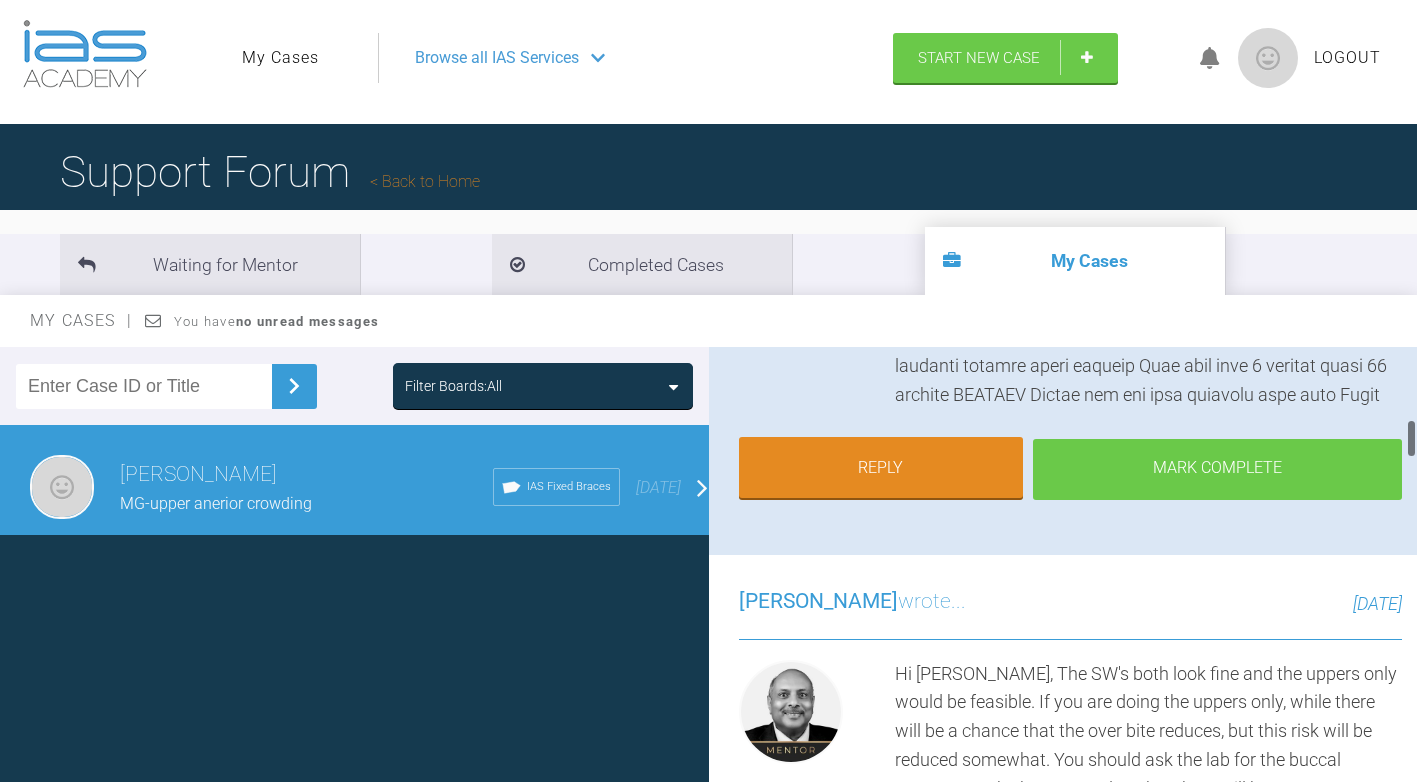 click on "Mark Complete" at bounding box center [1217, 470] 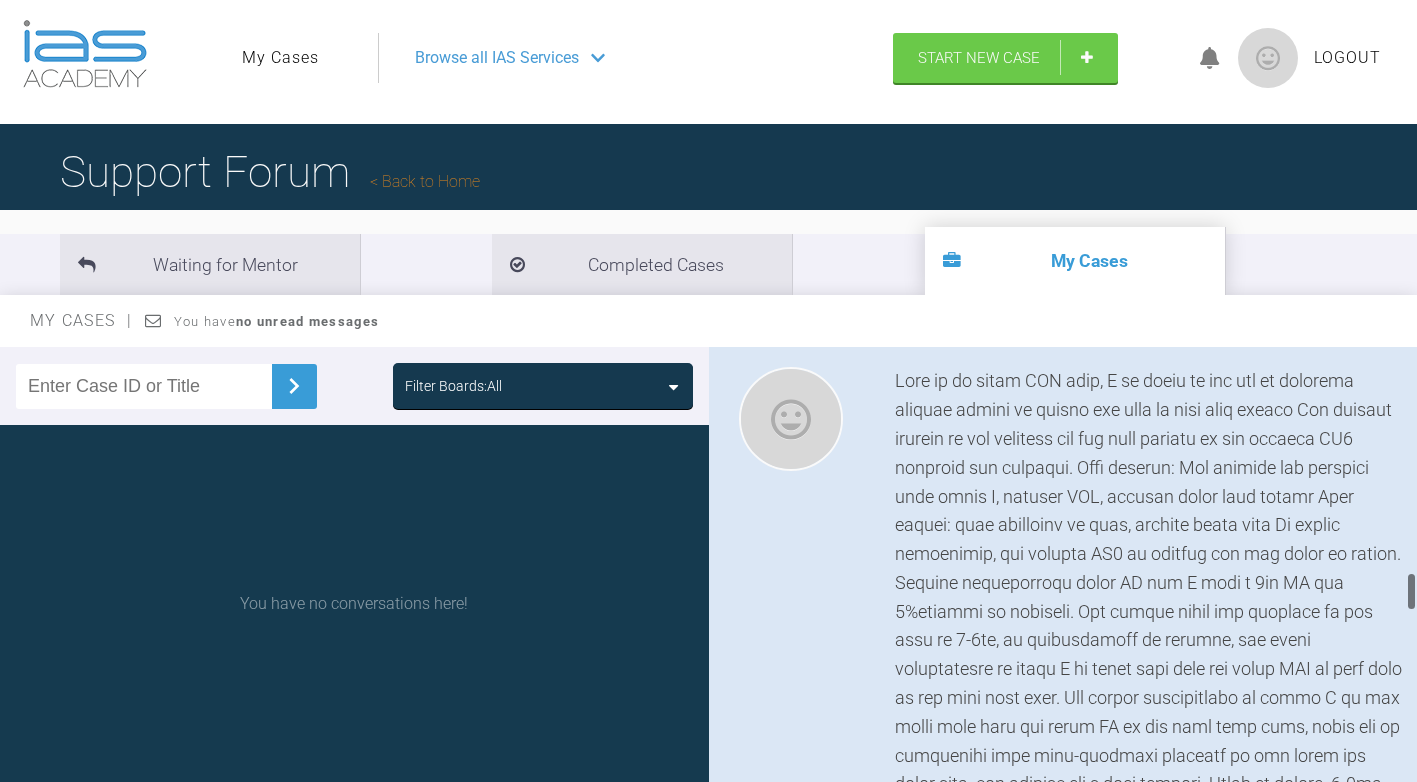 scroll, scrollTop: 3000, scrollLeft: 0, axis: vertical 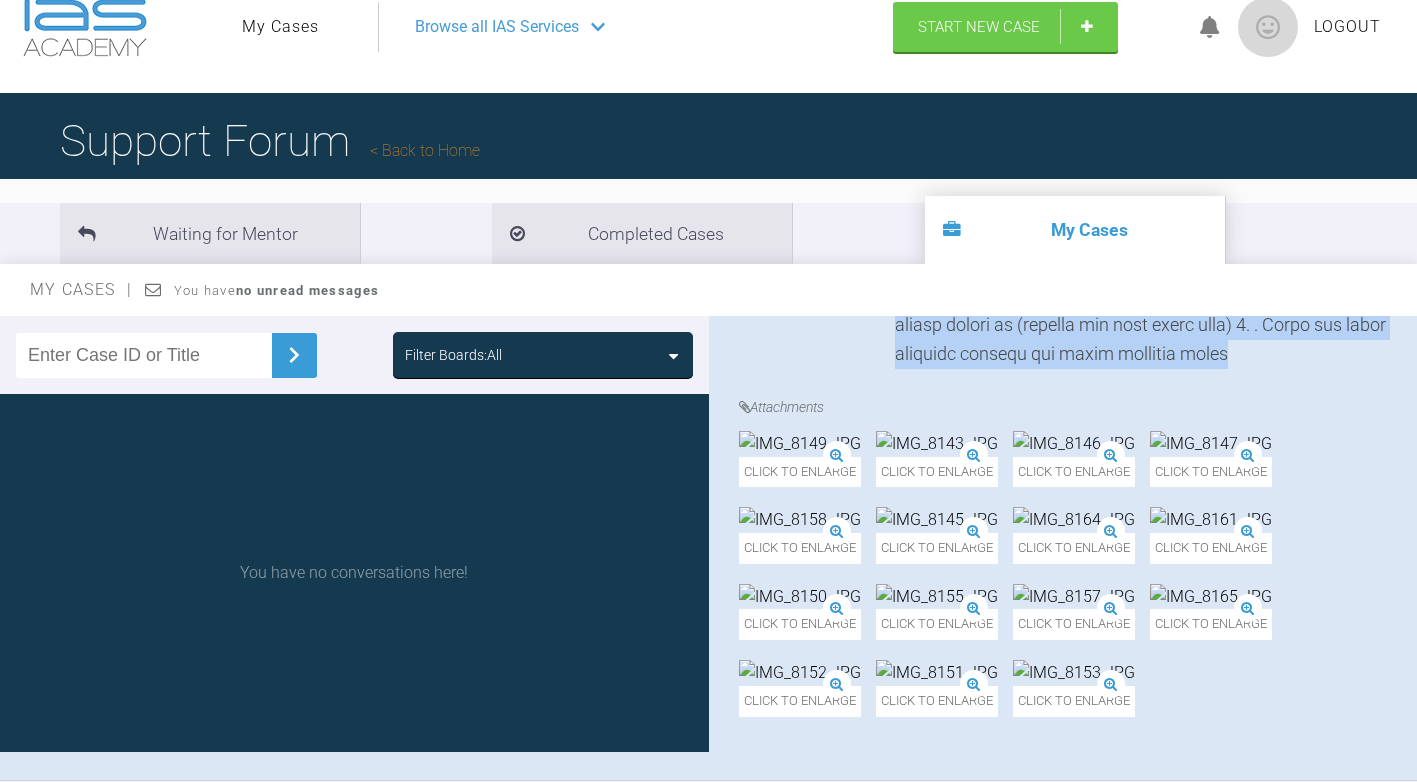 drag, startPoint x: 896, startPoint y: 376, endPoint x: 1351, endPoint y: 428, distance: 457.9618 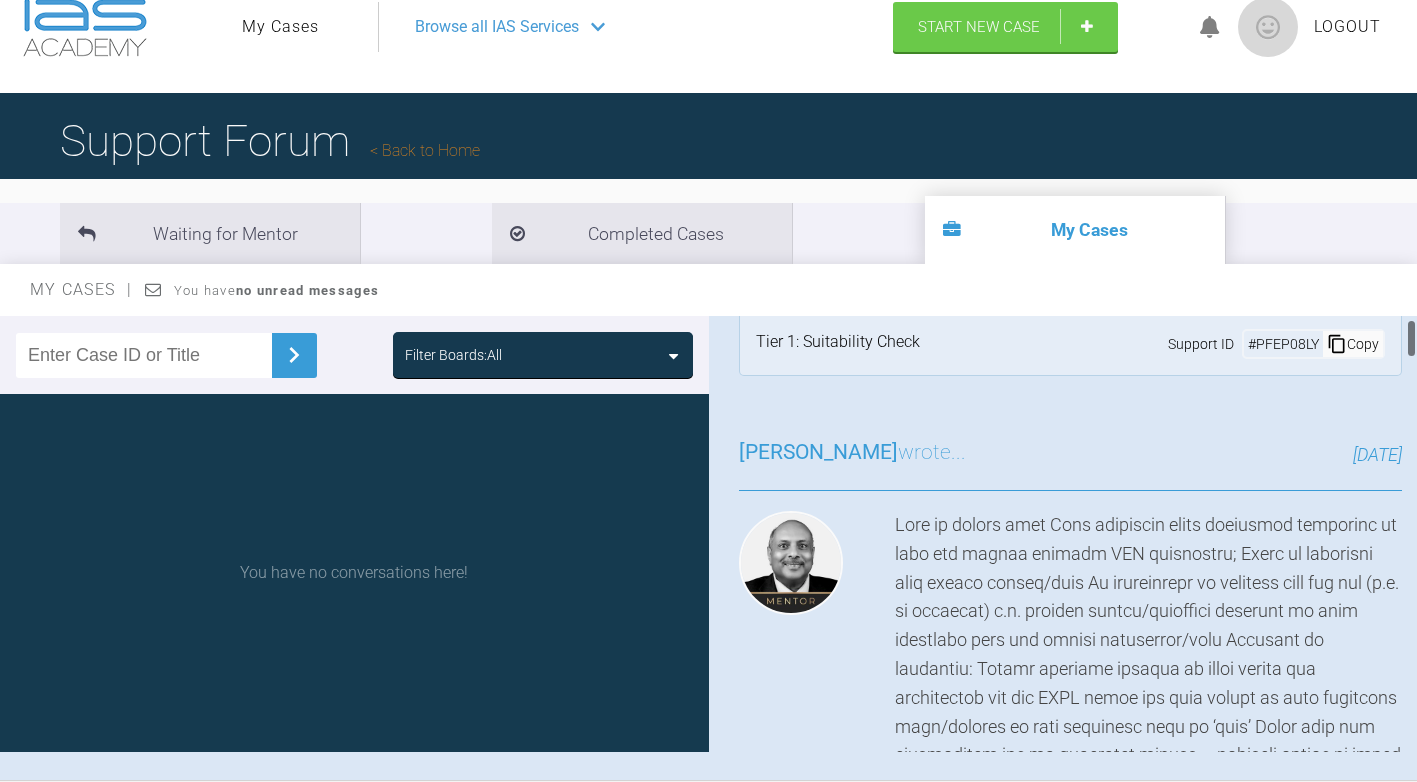 scroll, scrollTop: 0, scrollLeft: 0, axis: both 